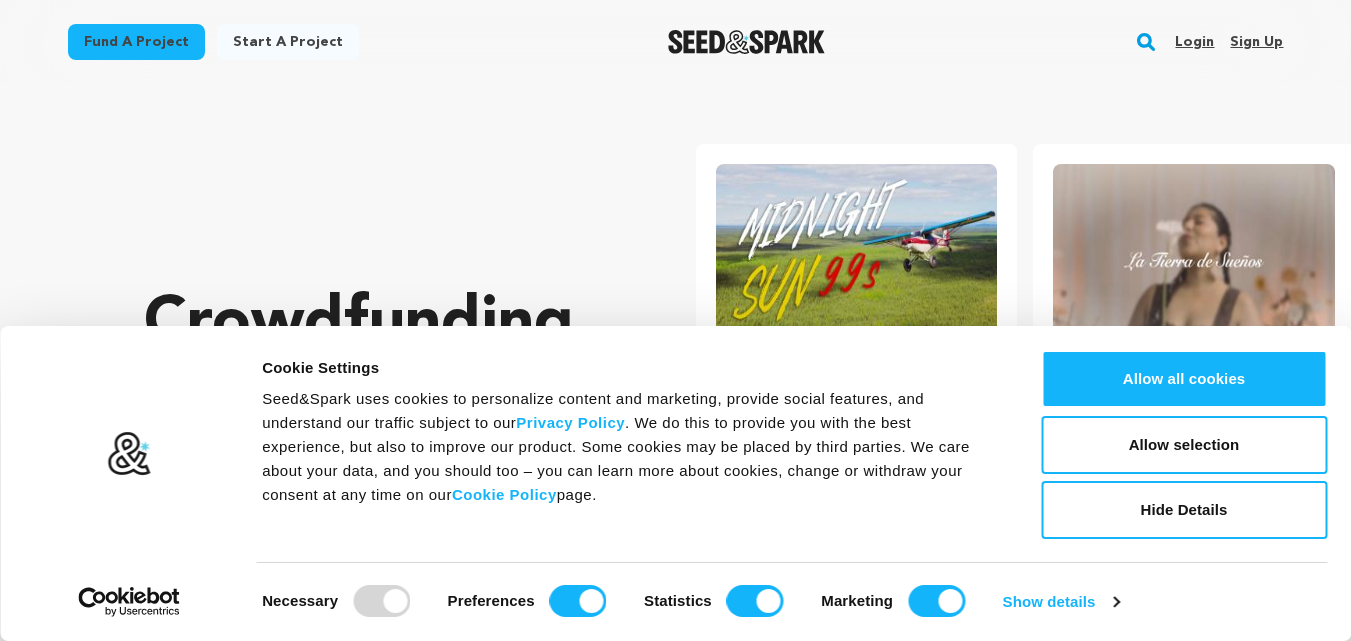 scroll, scrollTop: 0, scrollLeft: 0, axis: both 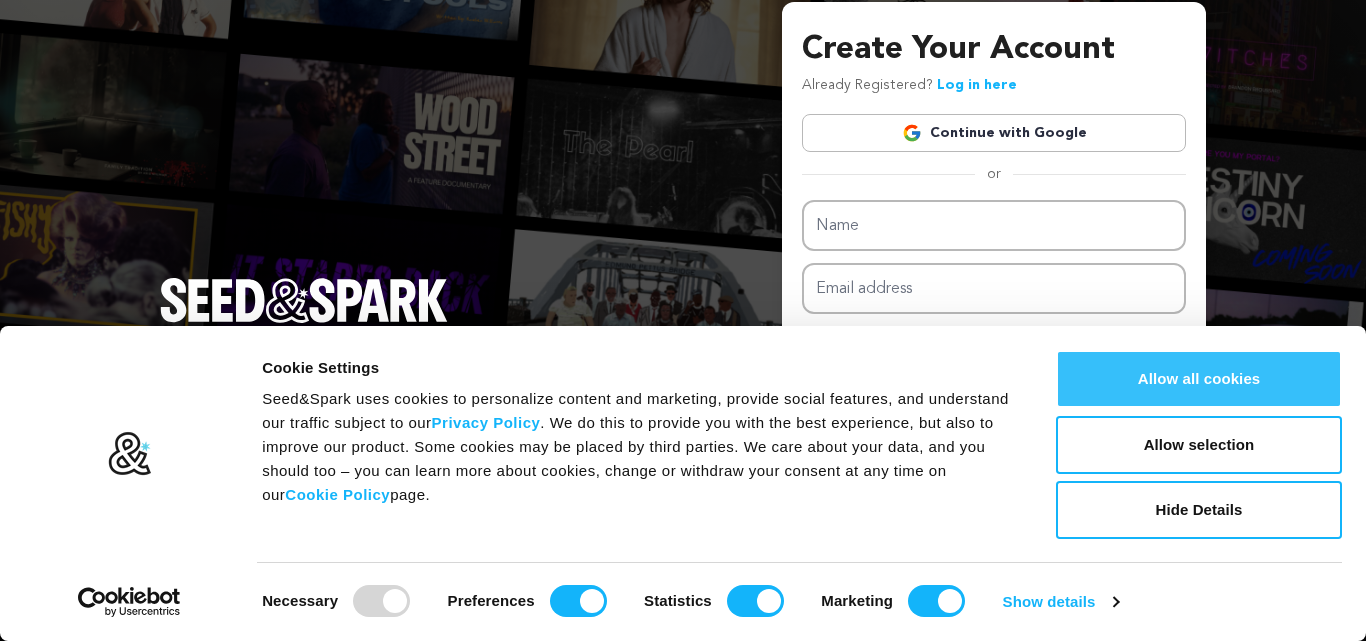 click on "Allow all cookies" at bounding box center [1199, 379] 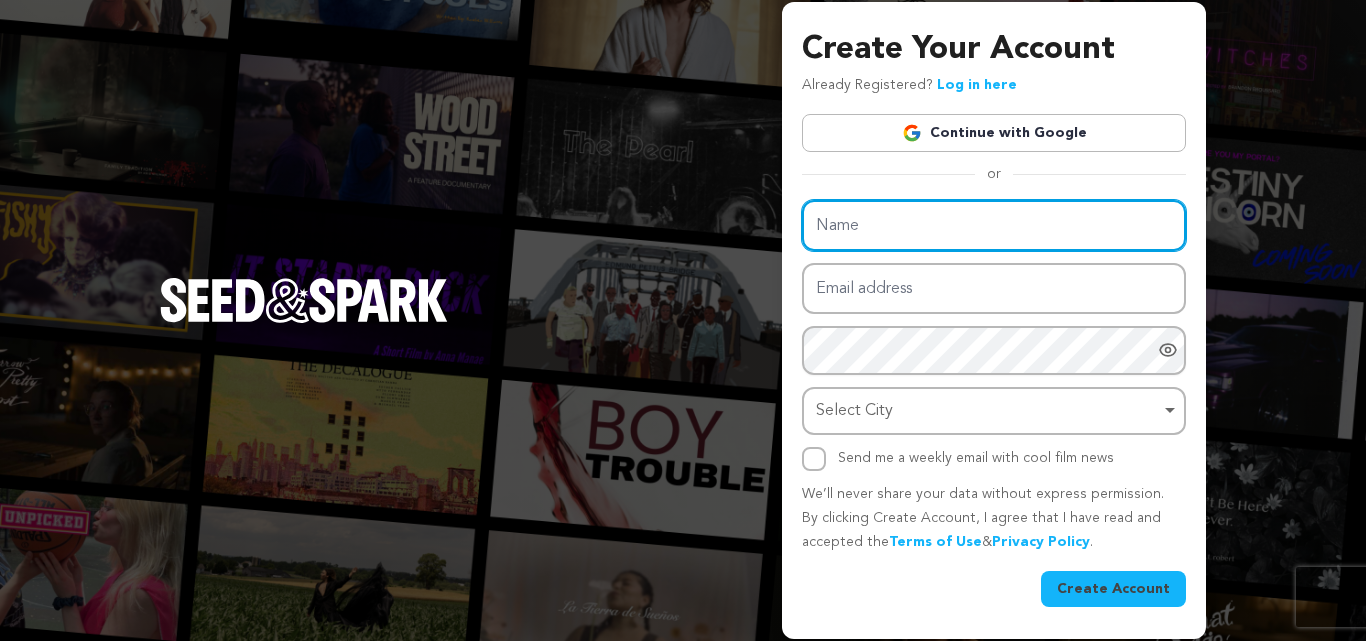 click on "Name" at bounding box center (994, 225) 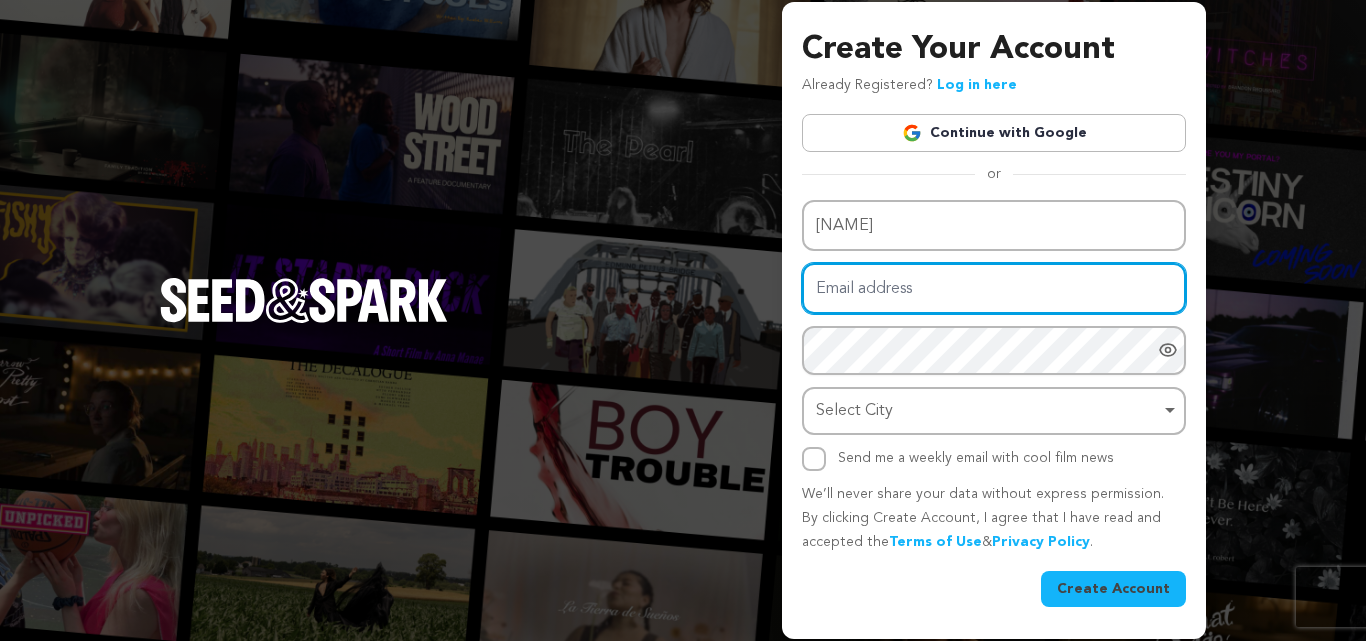 click on "Email address" at bounding box center (994, 288) 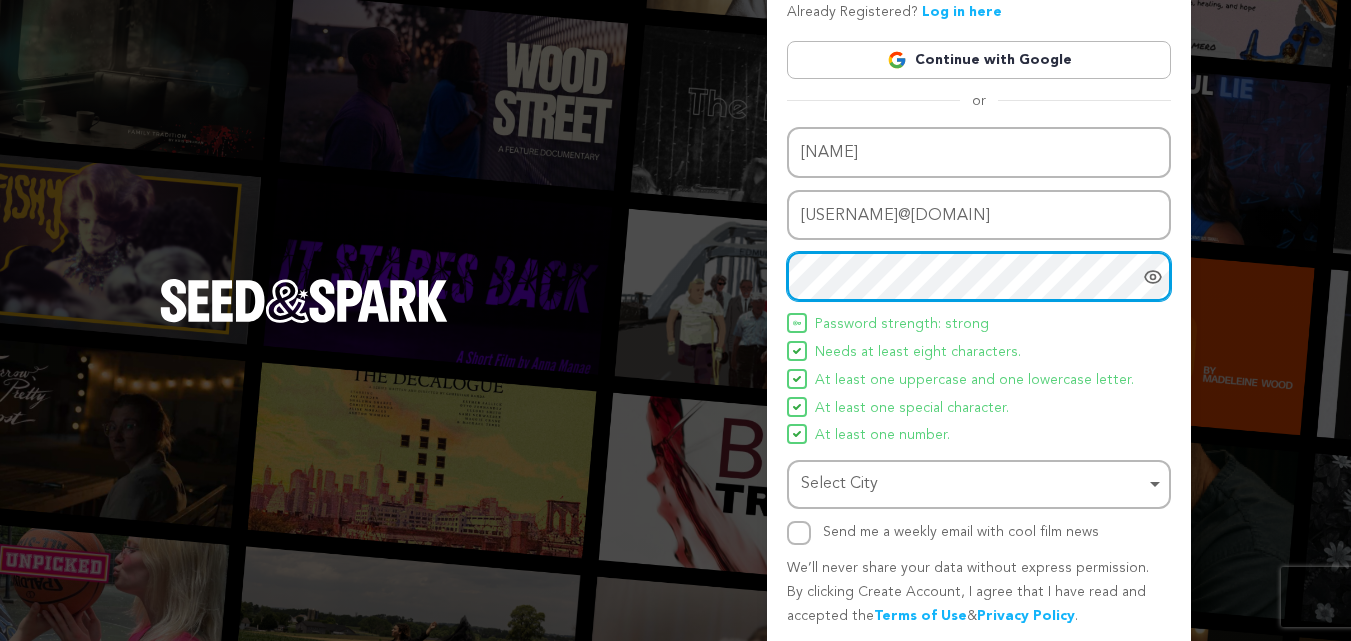 scroll, scrollTop: 142, scrollLeft: 0, axis: vertical 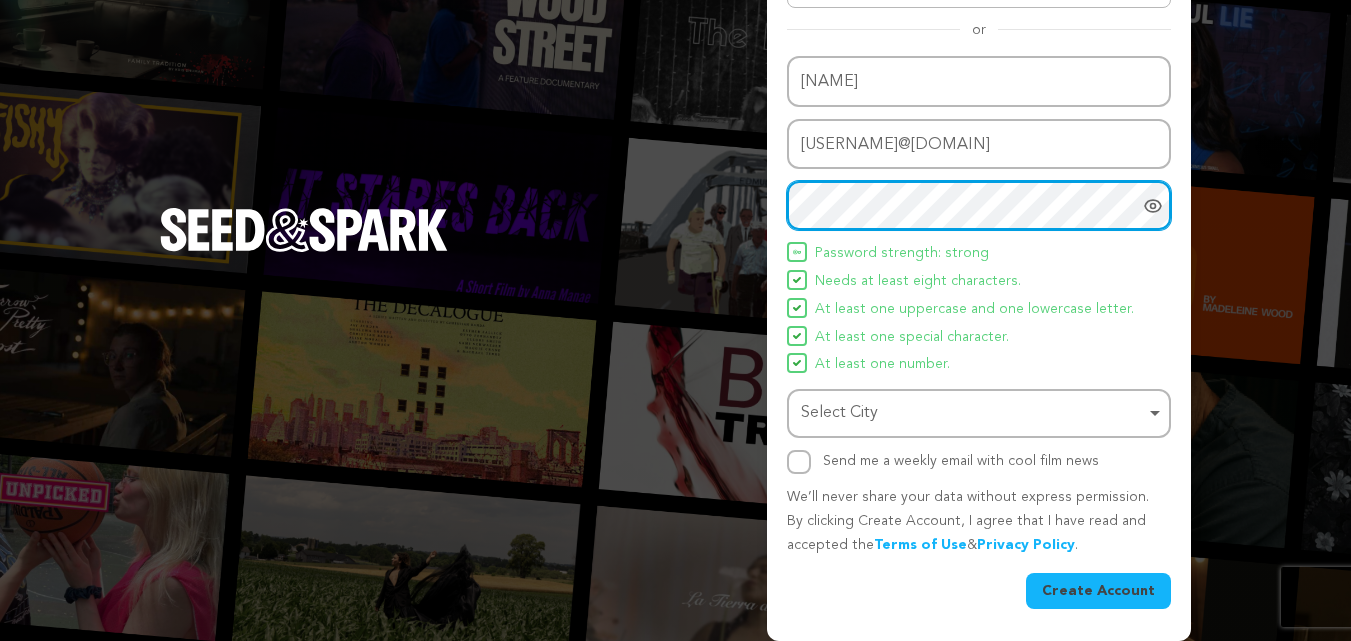click on "Select City Remove item" at bounding box center (973, 413) 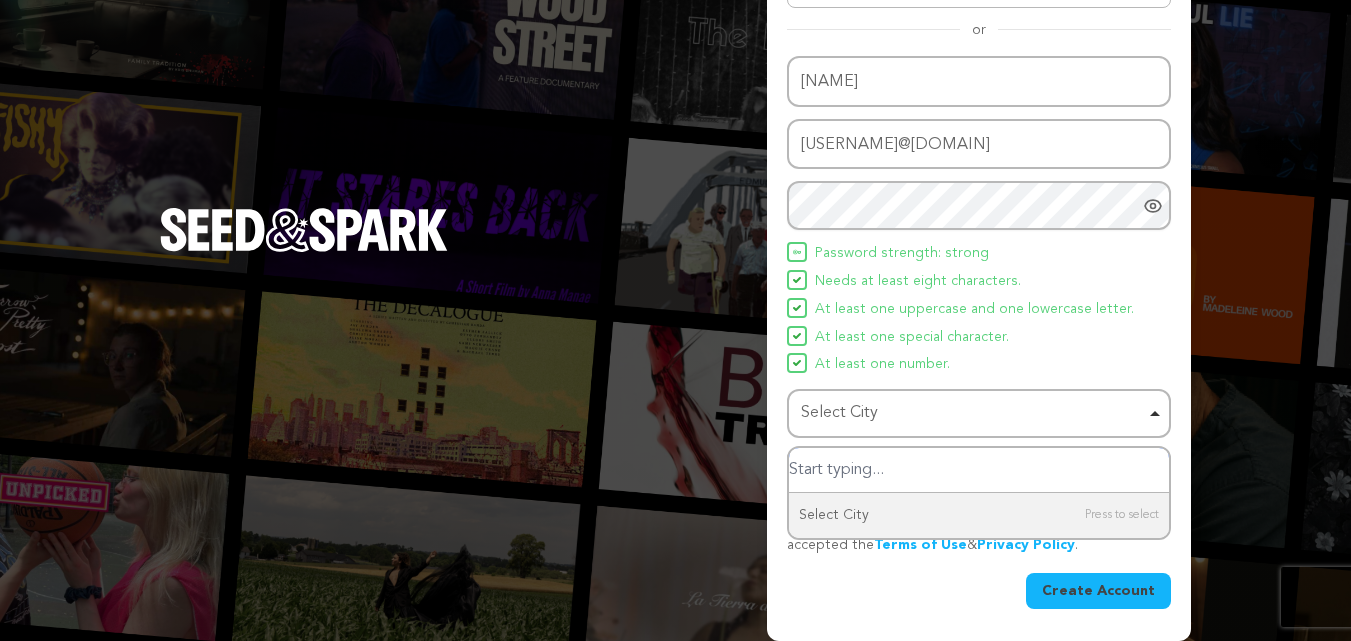 click at bounding box center [979, 470] 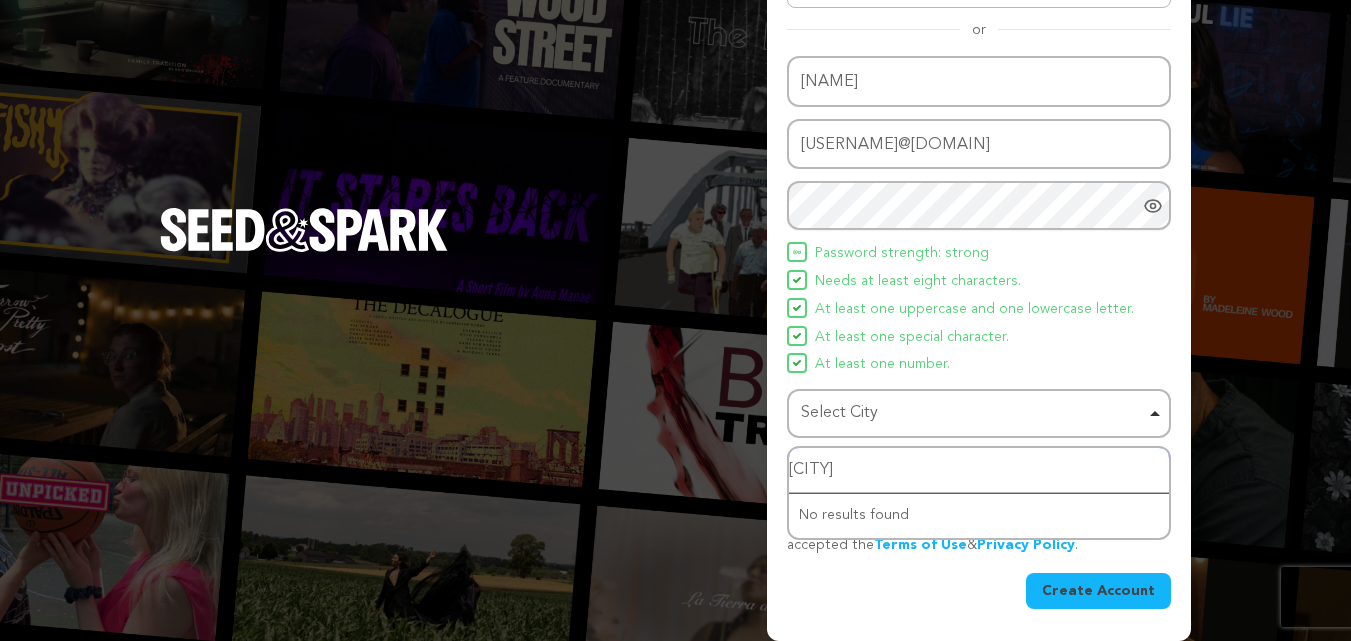 type on "hồ chí minh" 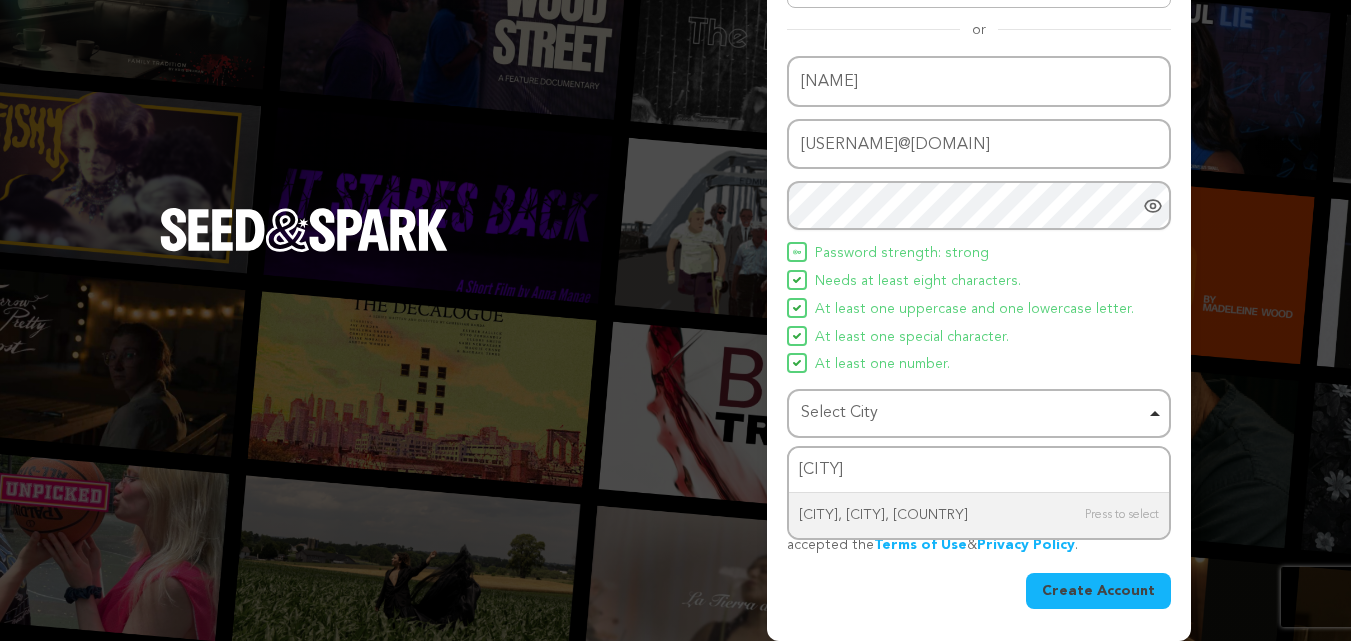 type 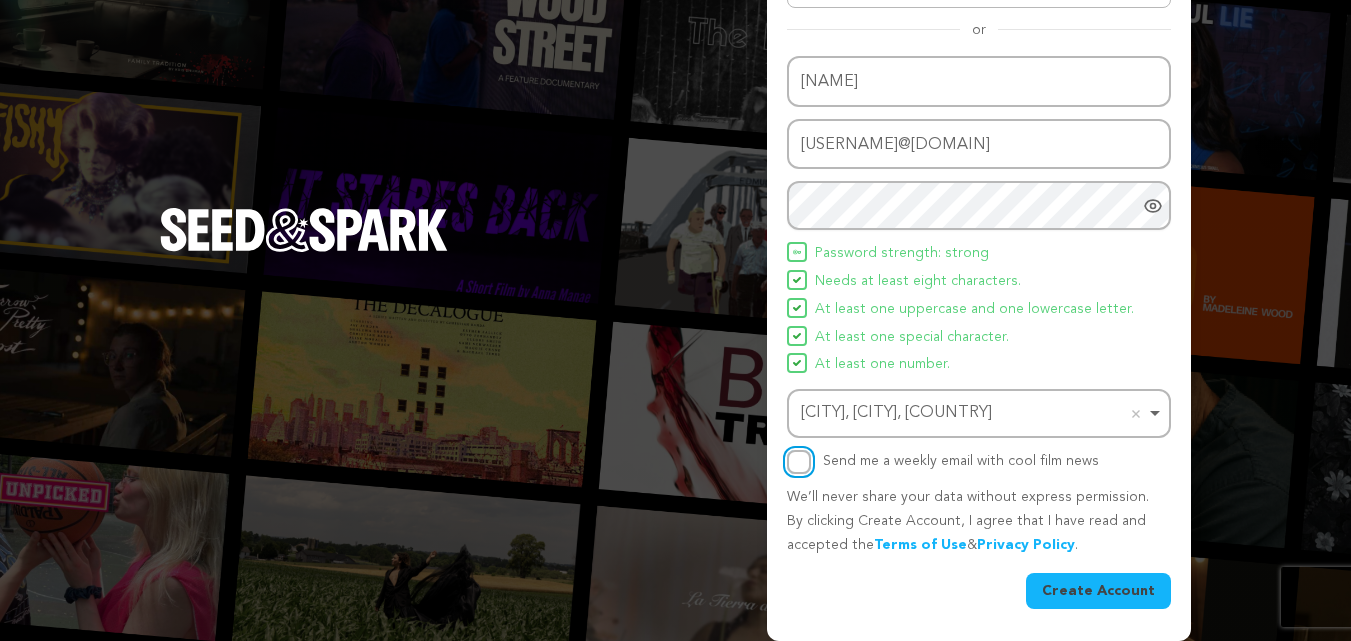 click on "Send me a weekly email with cool film news" at bounding box center (799, 462) 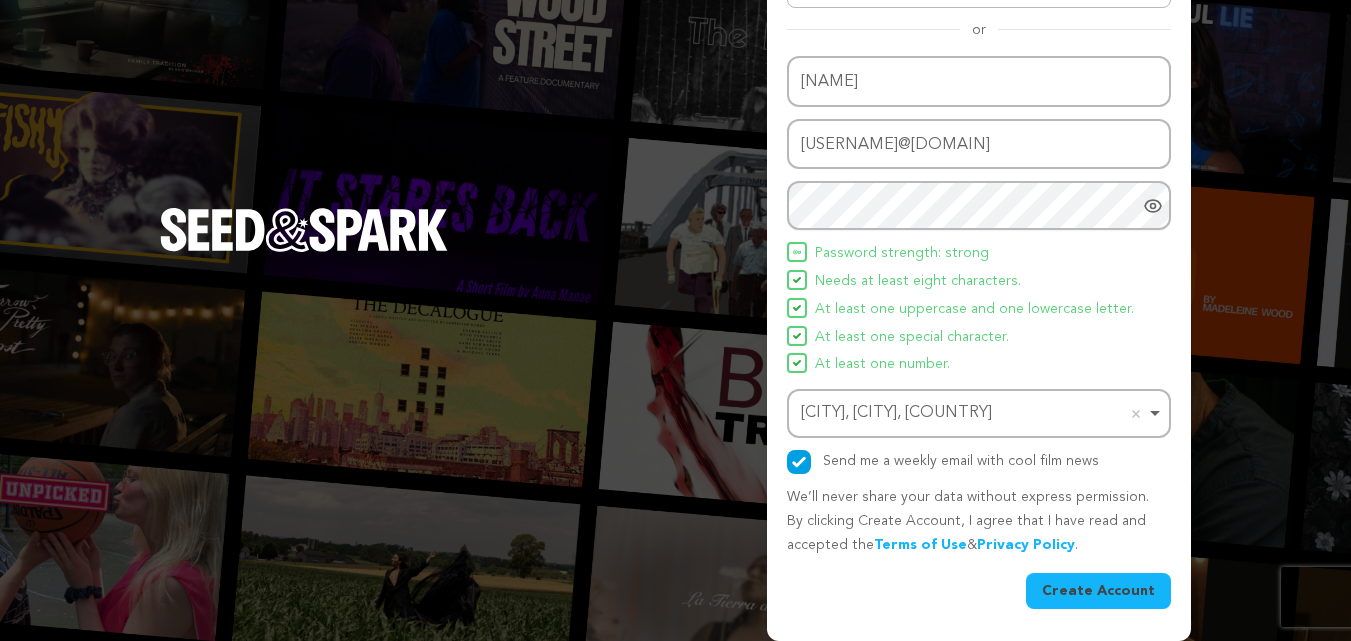 click on "At least one special character." at bounding box center (979, 338) 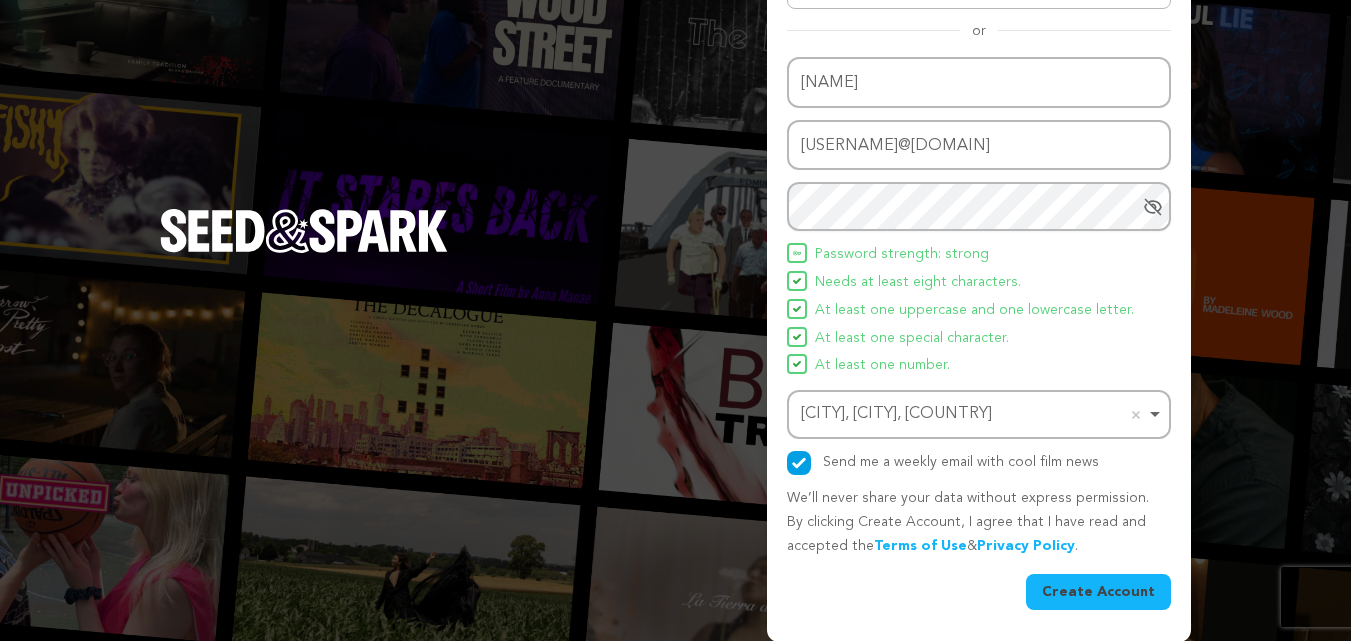 scroll, scrollTop: 142, scrollLeft: 0, axis: vertical 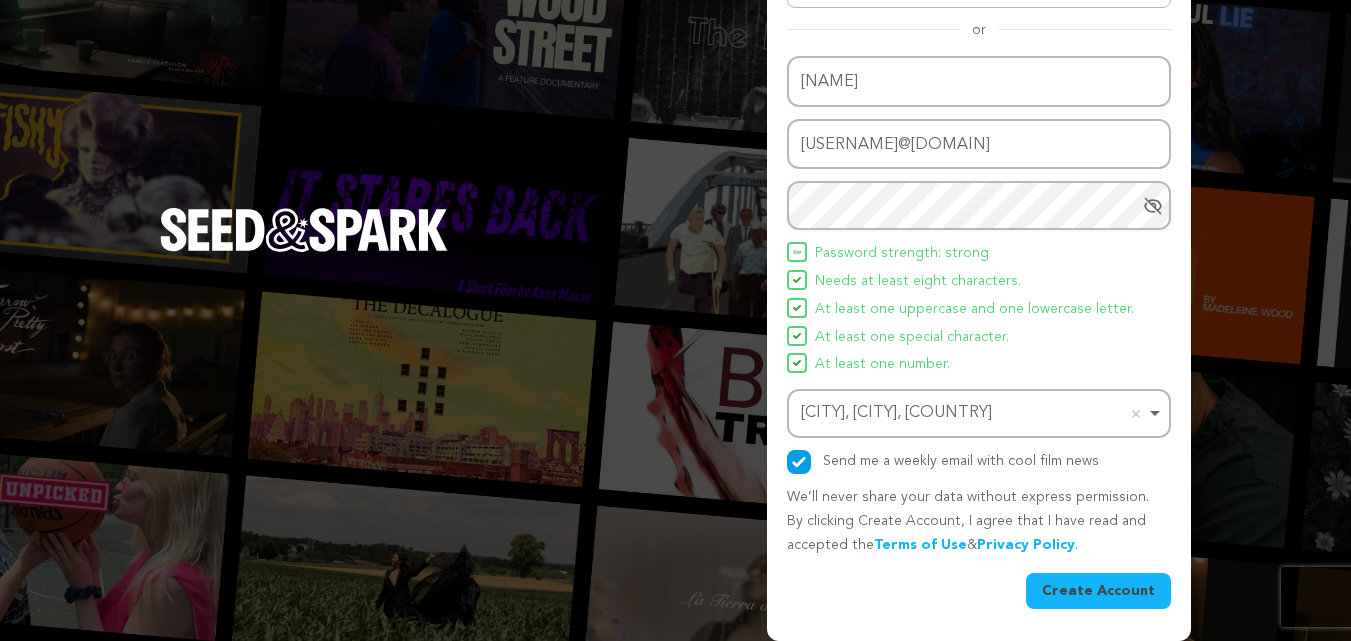 click on "Create Account" at bounding box center (1098, 591) 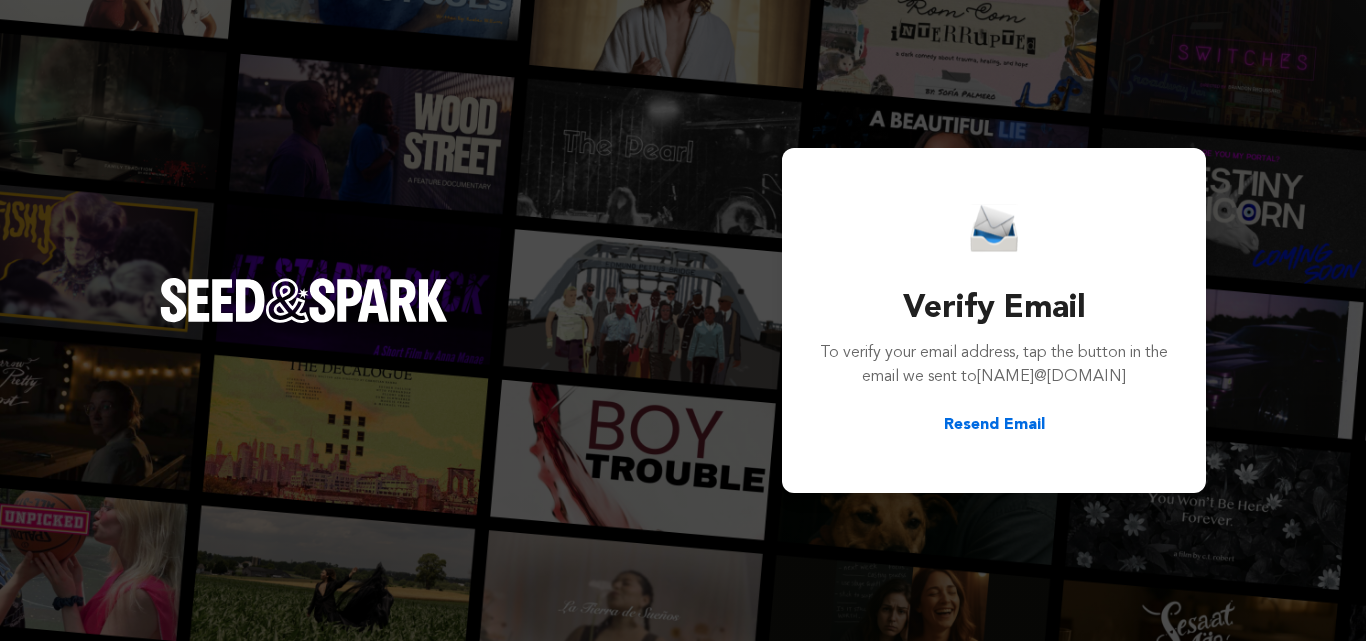 scroll, scrollTop: 0, scrollLeft: 0, axis: both 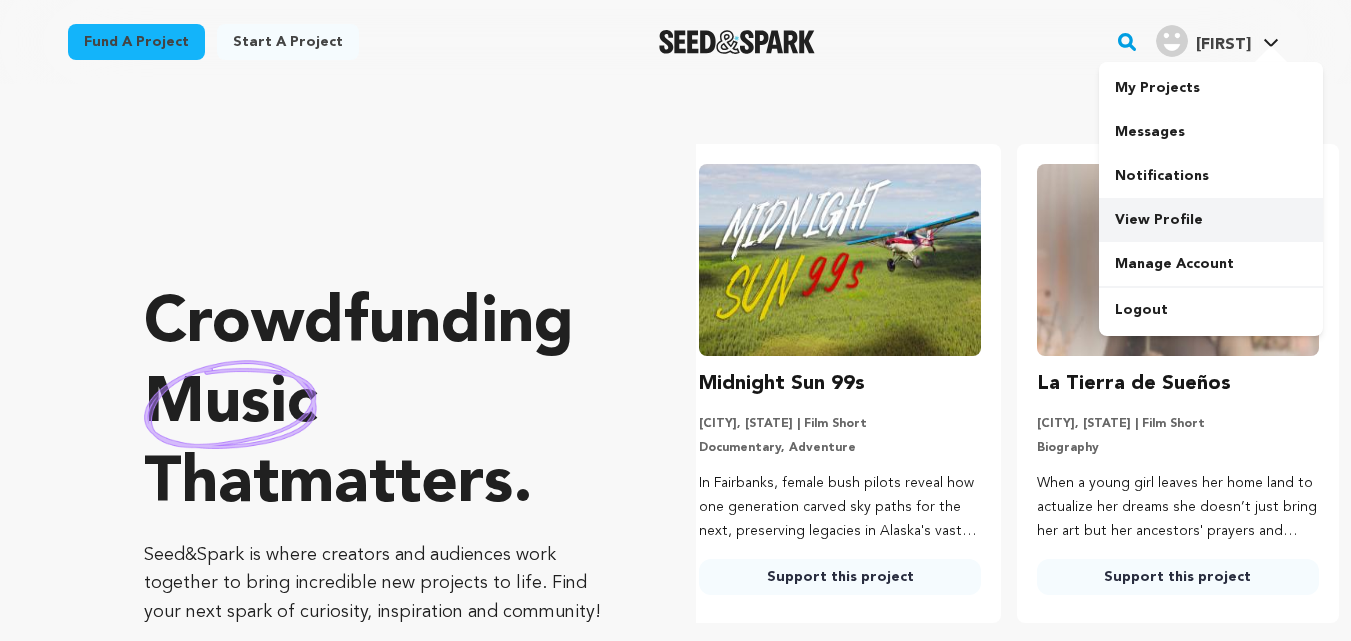 click on "View Profile" at bounding box center (1211, 220) 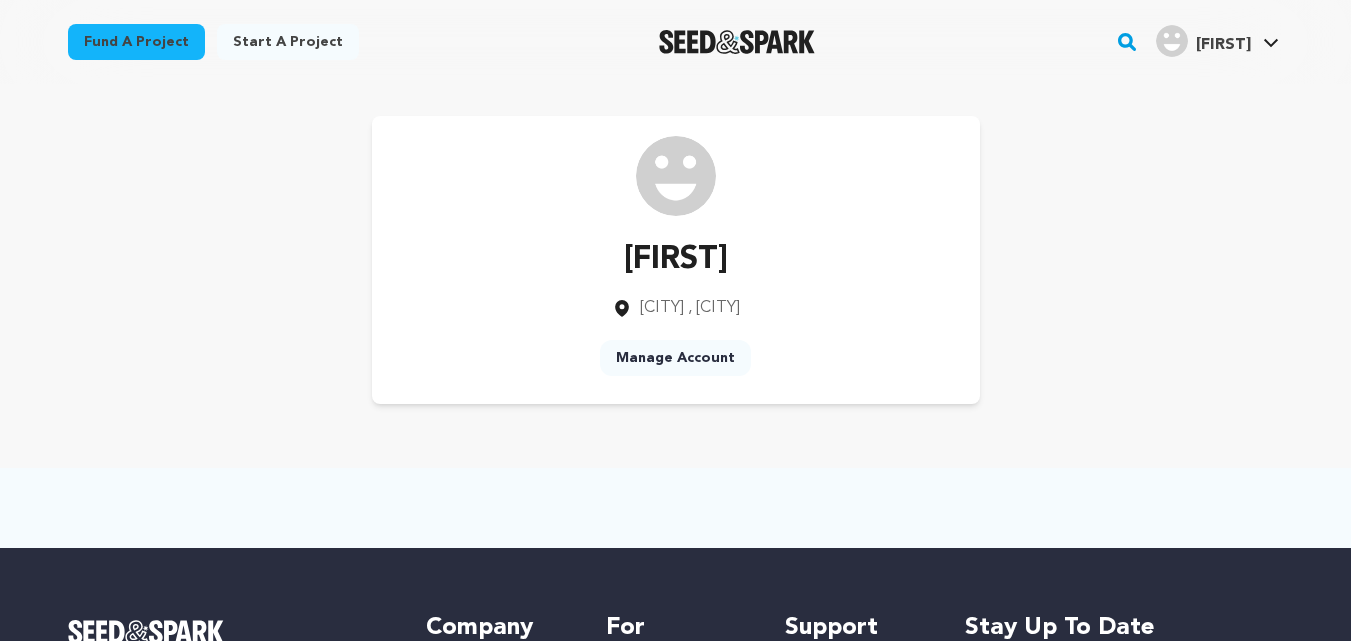 scroll, scrollTop: 0, scrollLeft: 0, axis: both 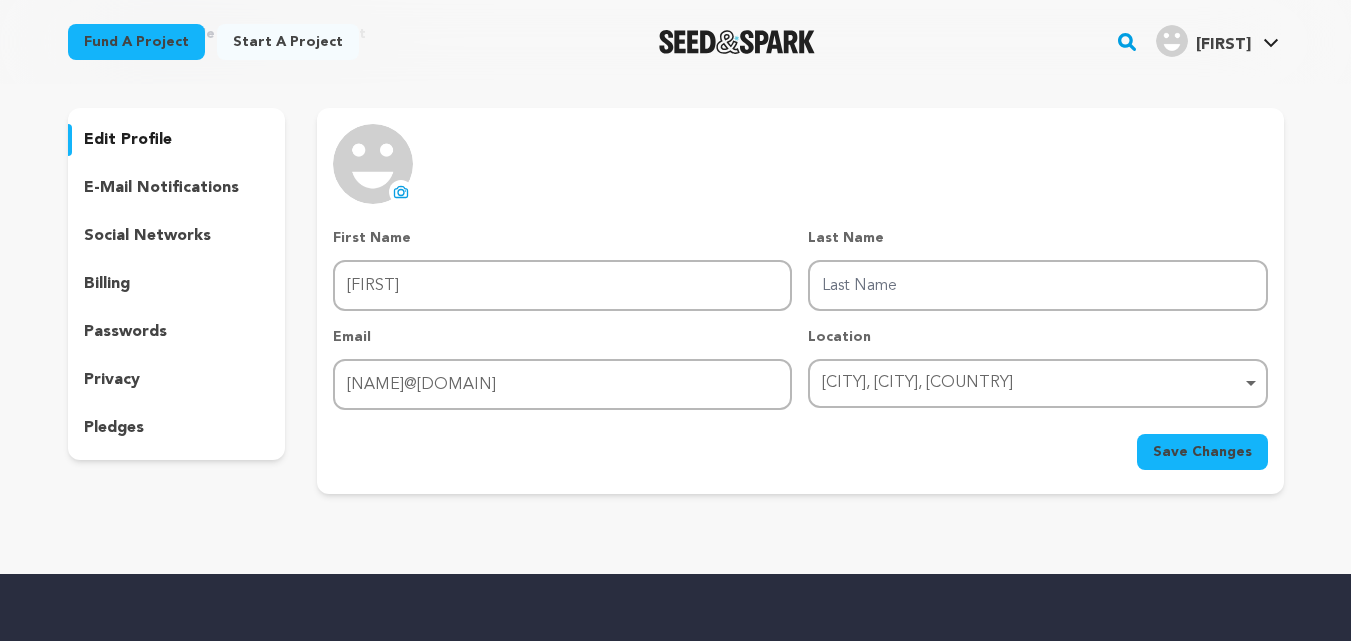 click on "Save Changes" at bounding box center [1202, 452] 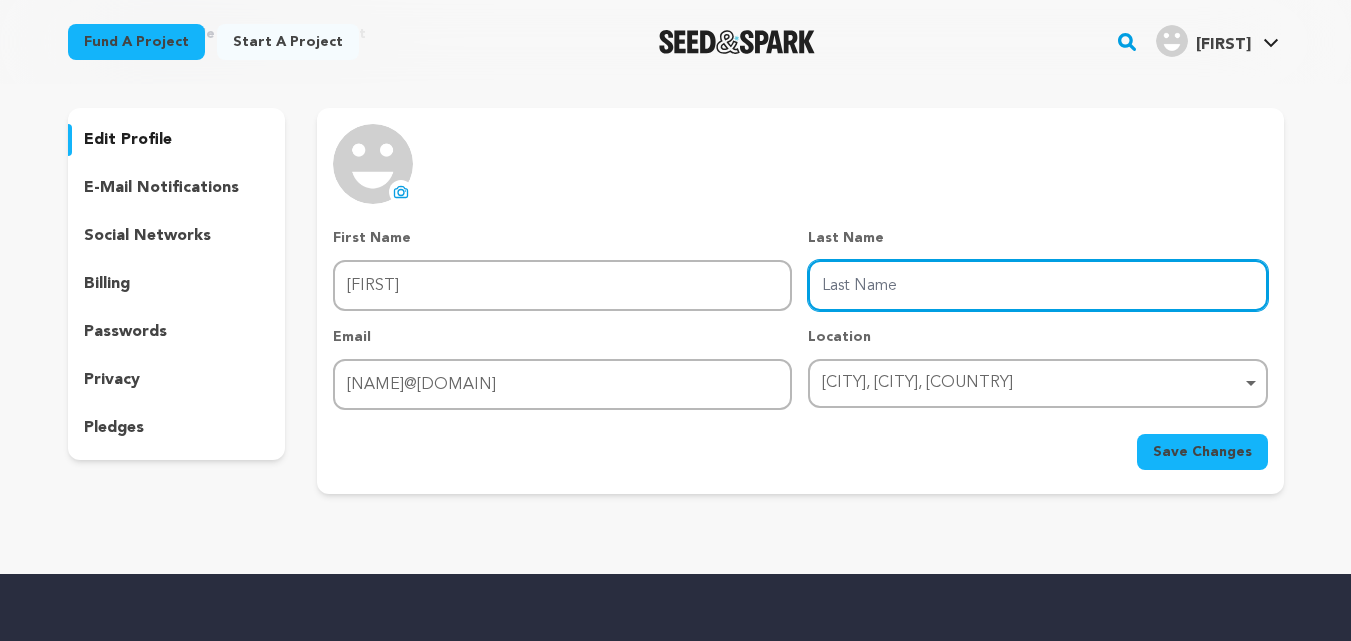 type on "[CITY]" 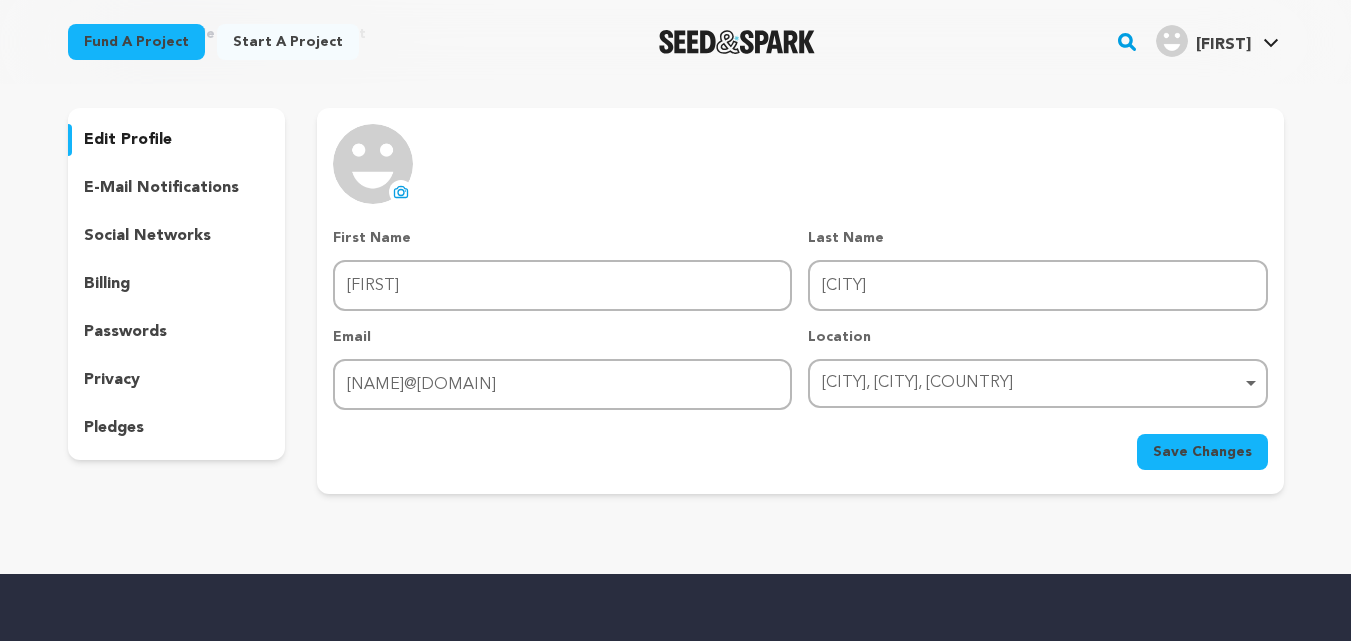 click on "Save Changes" at bounding box center (1202, 452) 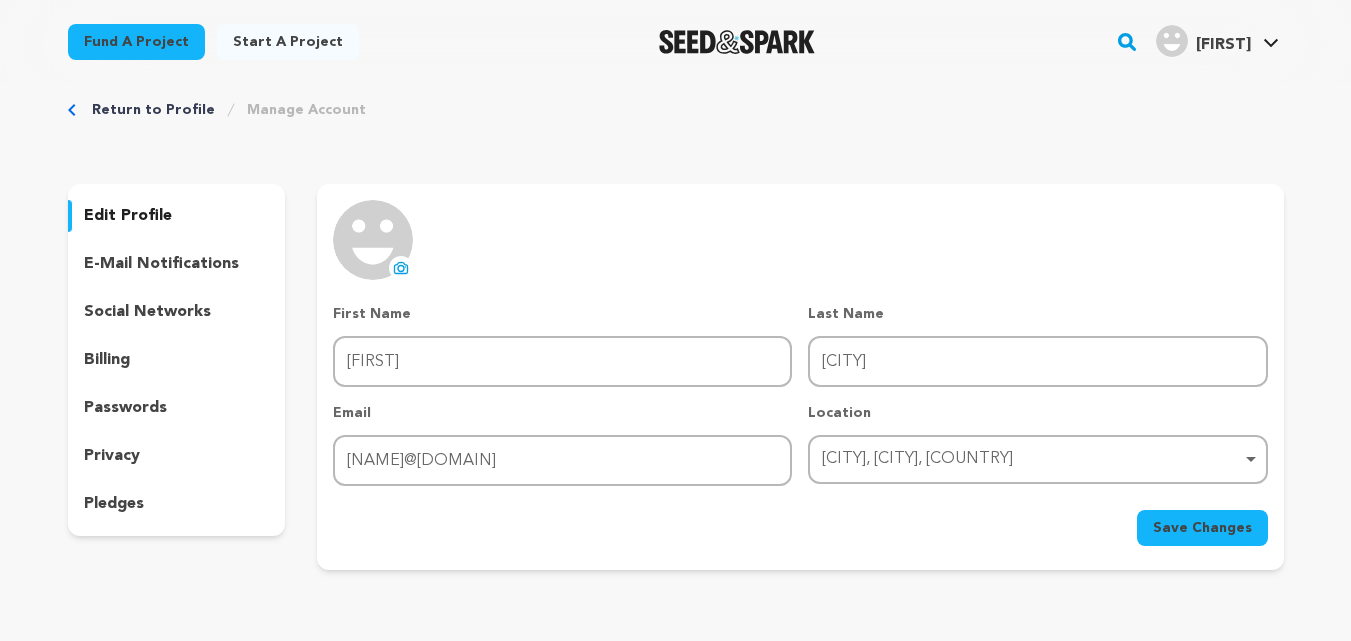 scroll, scrollTop: 0, scrollLeft: 0, axis: both 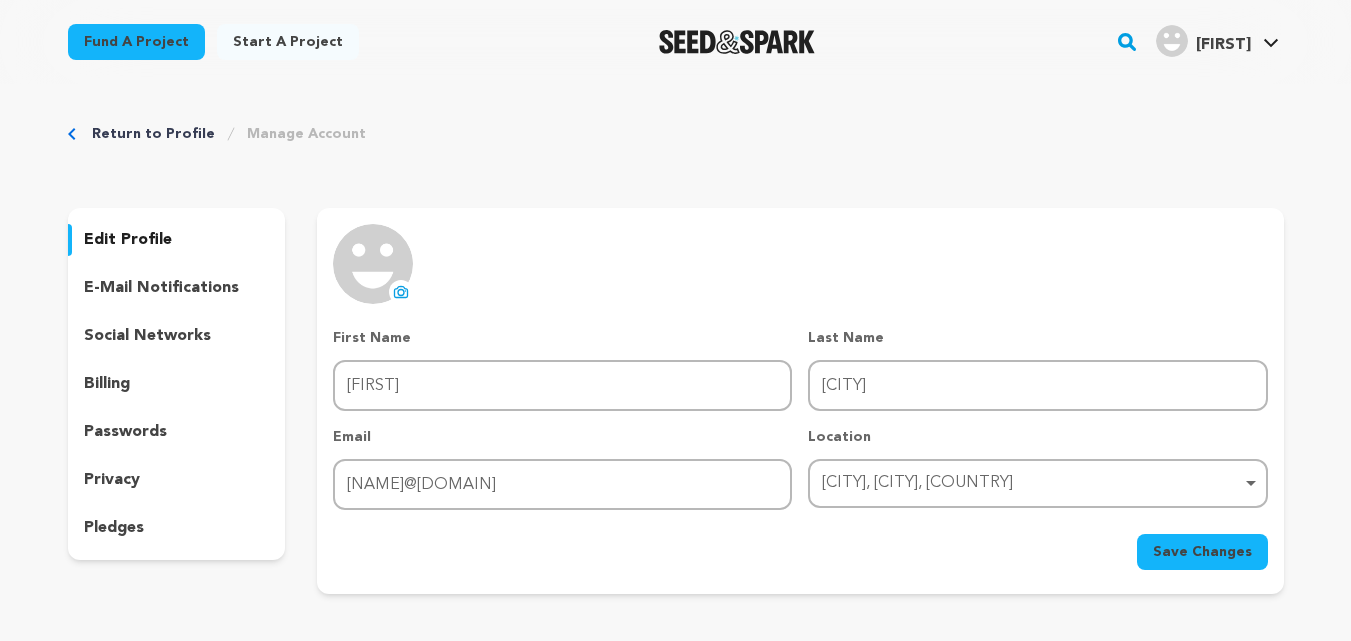 click 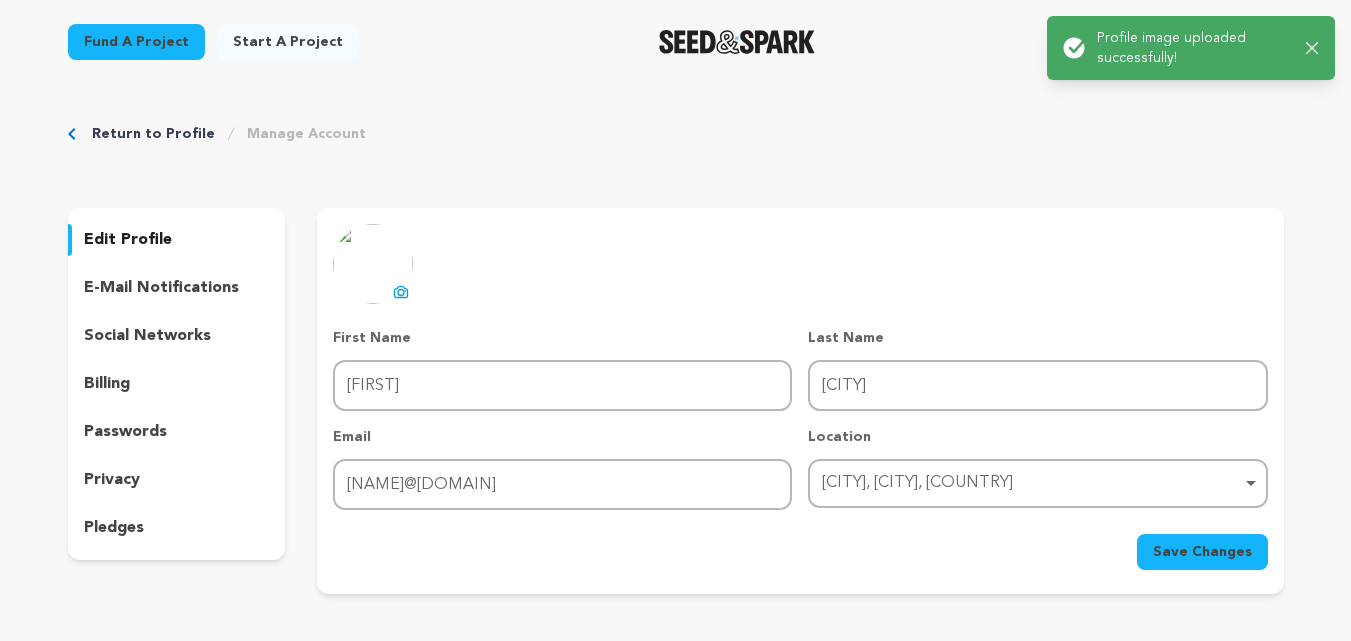 click on "Save Changes" at bounding box center [1202, 552] 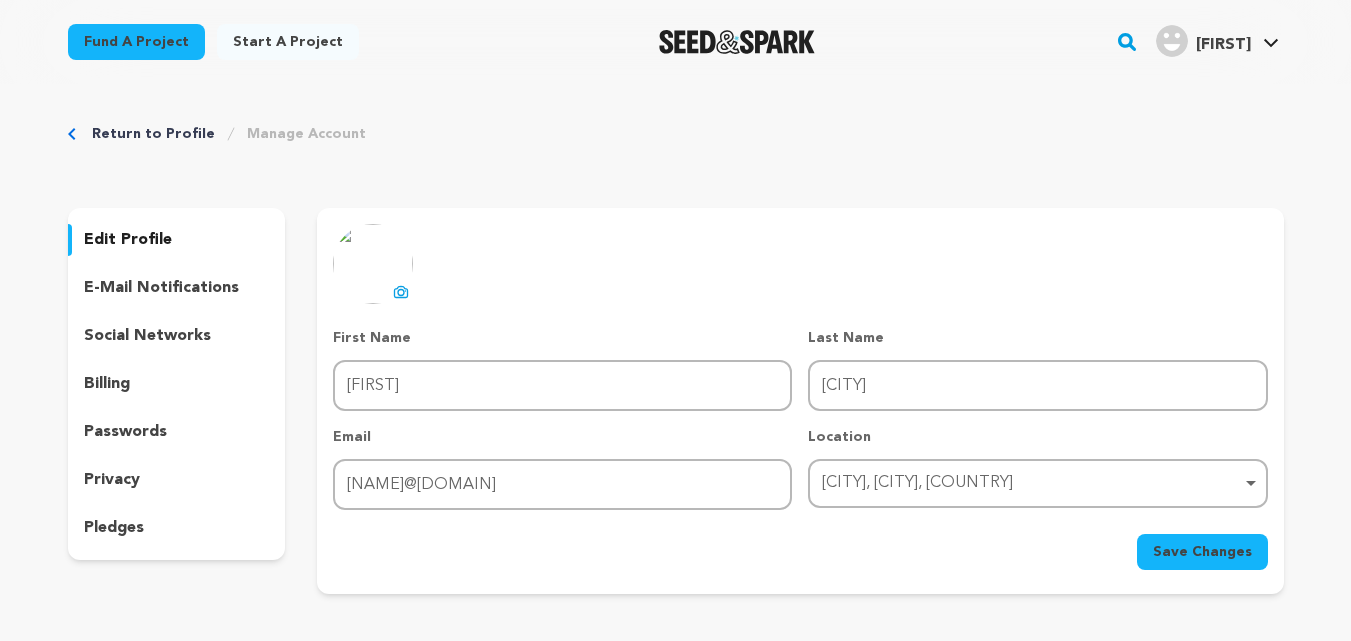 click on "Return to Profile
Manage Account
edit profile
e-mail notifications
social networks
billing
passwords
privacy" at bounding box center (676, 363) 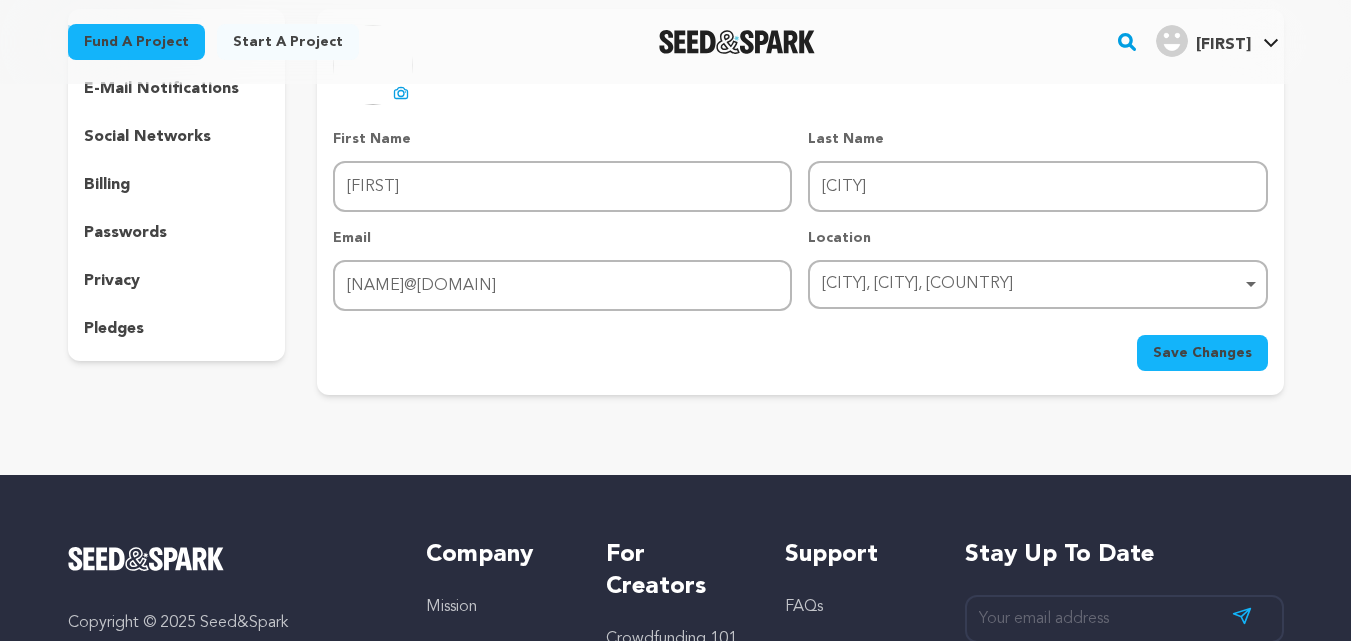 scroll, scrollTop: 200, scrollLeft: 0, axis: vertical 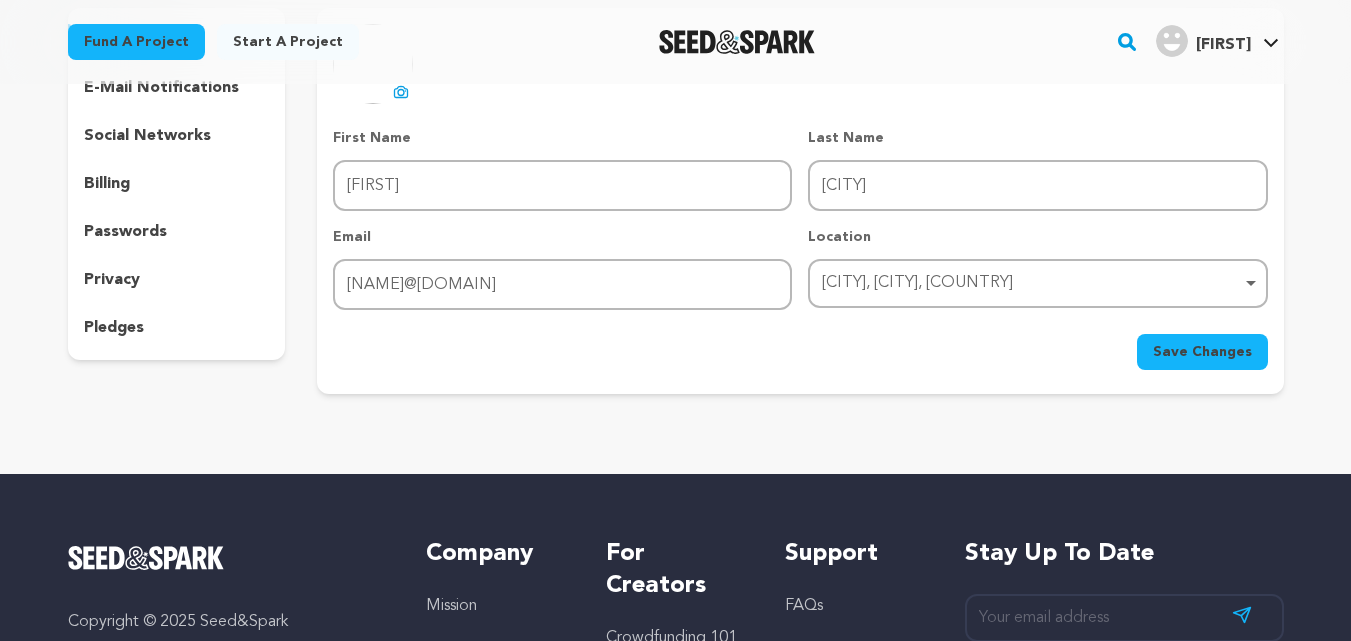 click on "Save Changes" at bounding box center (1202, 352) 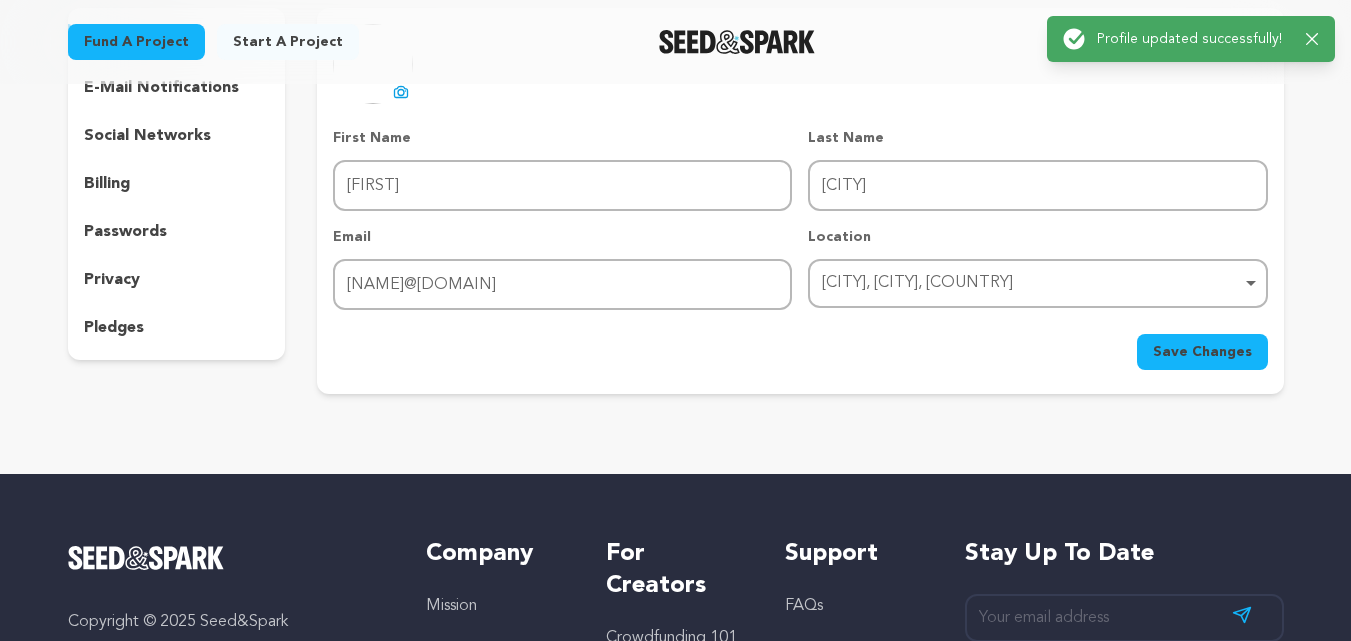 click on "uploading spinner
upload profile image
First Name
First Name
Dakhoa
Last Name
Last Name
nhatrang
Email
Email
trongtrong123456123456@gmail.com
Location
Ho Chi Minh City, Ho Chi Minh City, Vietnam  Ho Chi Minh City, Ho Chi Minh City, Vietnam Remove item  Ho Chi Minh City, Ho Chi Minh City, Vietnam" at bounding box center [800, 197] 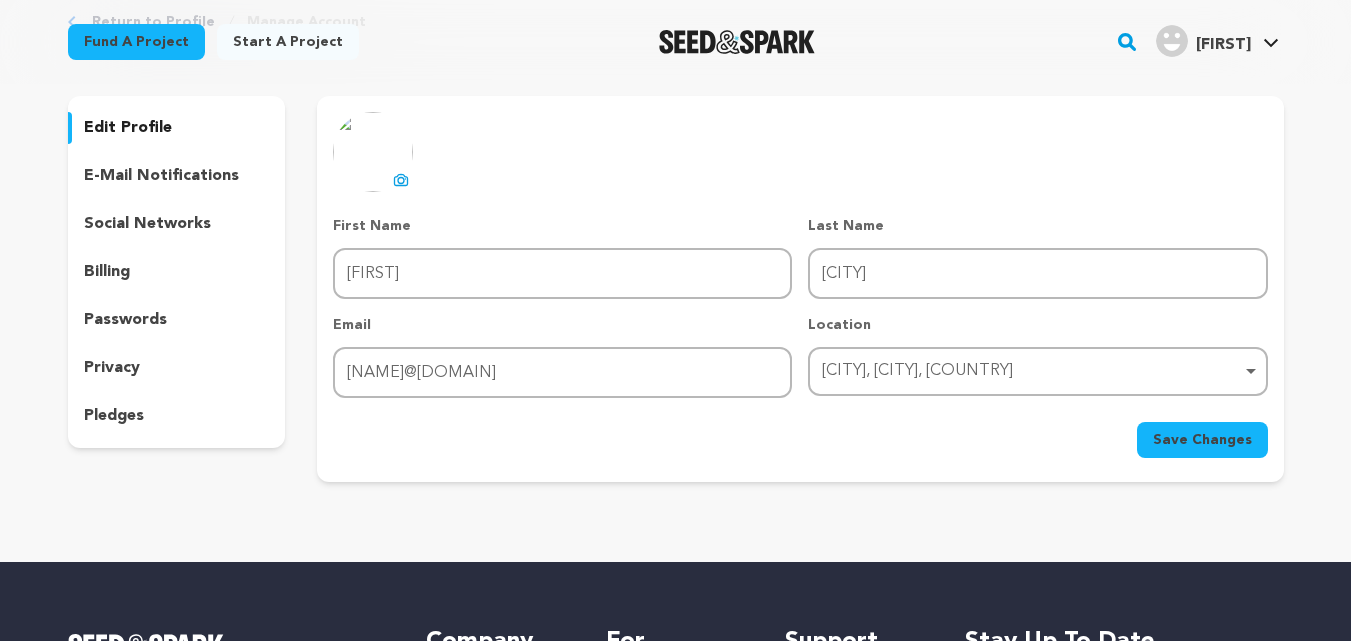 scroll, scrollTop: 0, scrollLeft: 0, axis: both 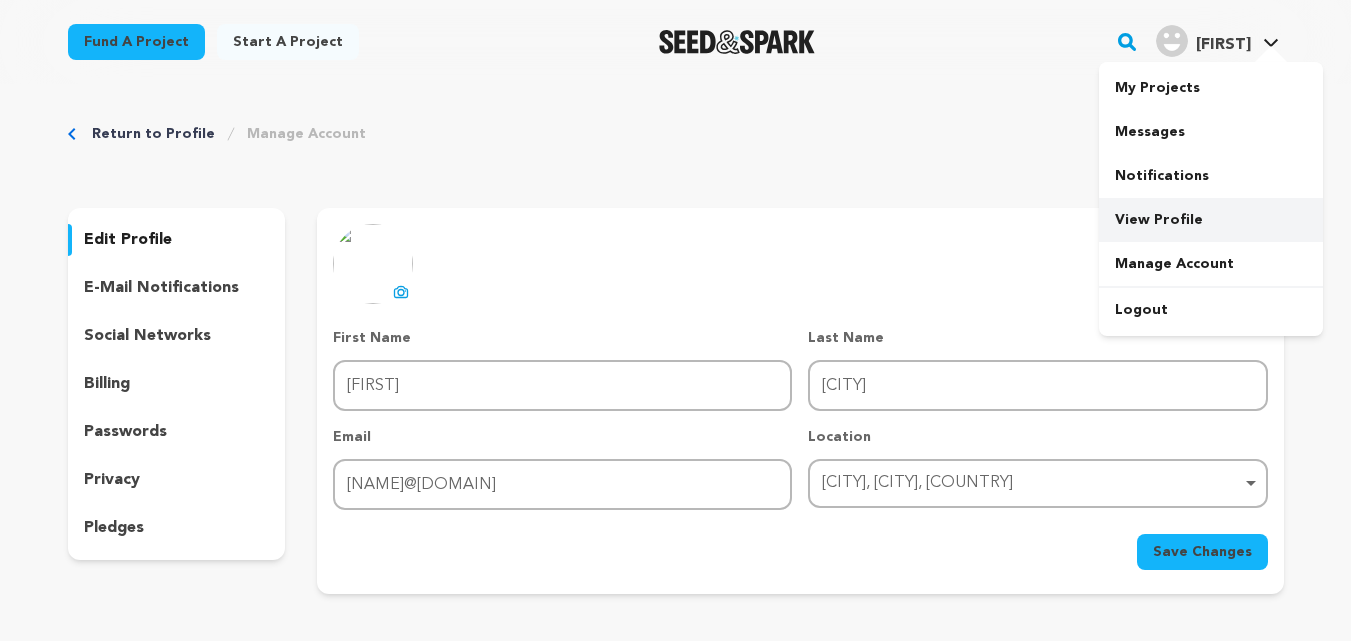 click on "View Profile" at bounding box center (1211, 220) 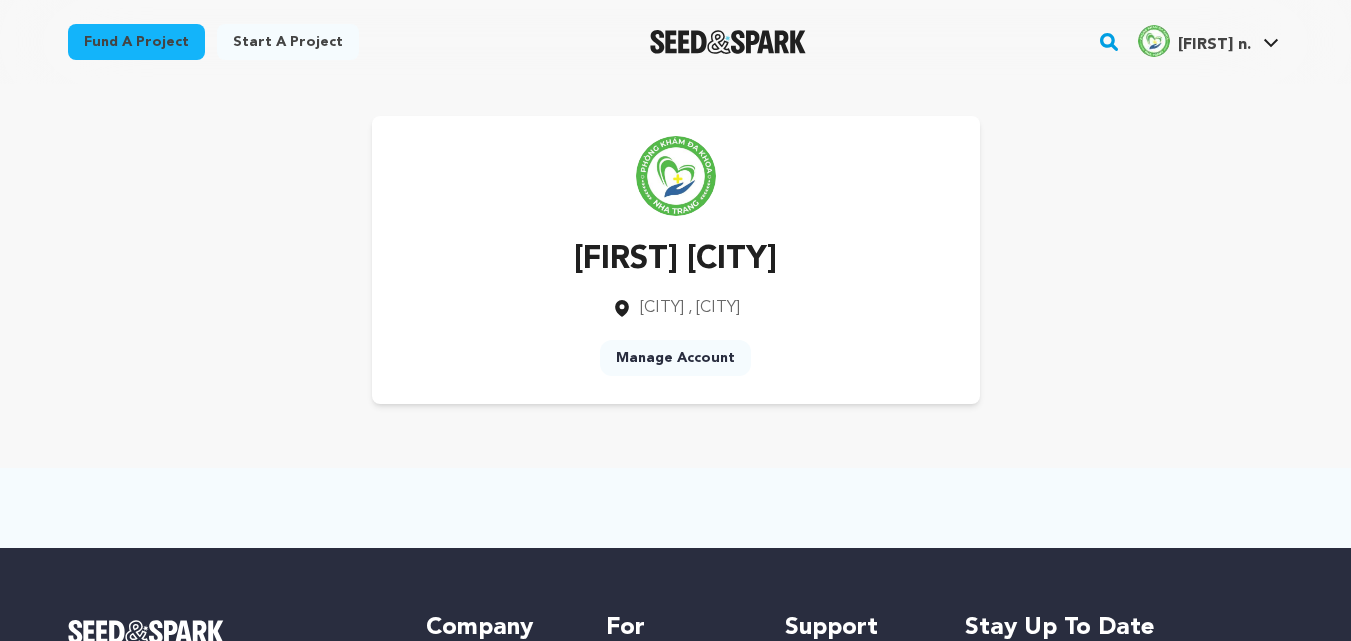 scroll, scrollTop: 0, scrollLeft: 0, axis: both 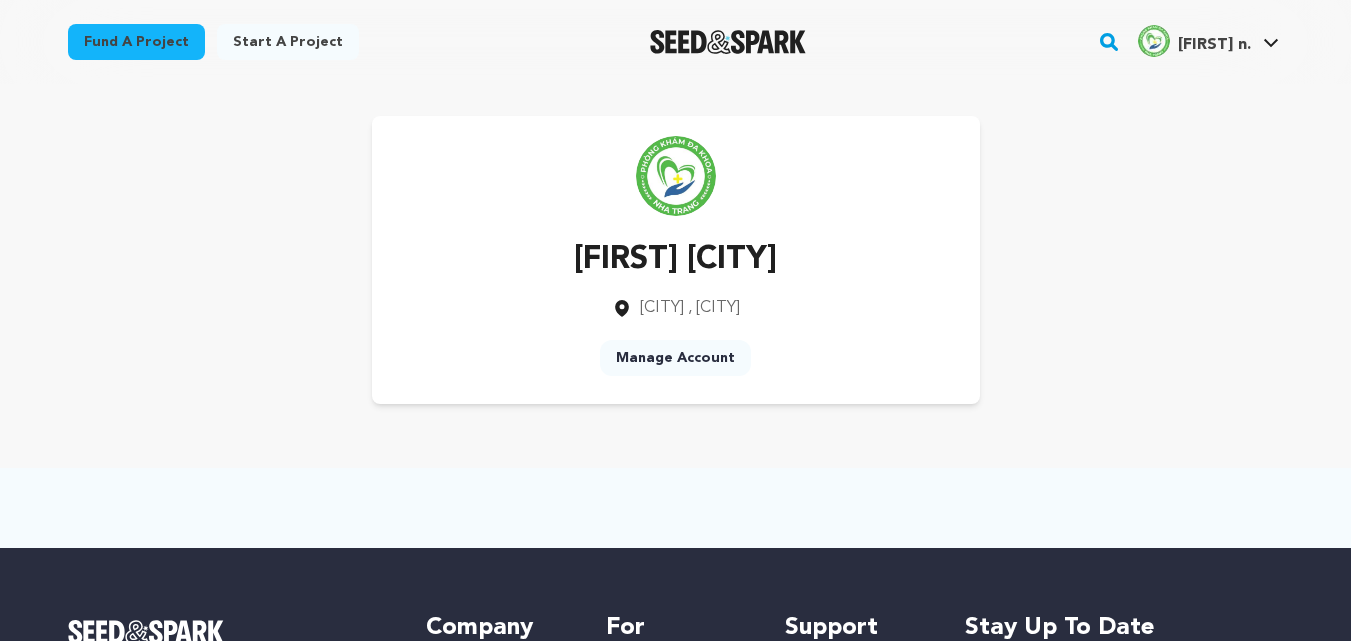 click on "Manage Account" at bounding box center (675, 358) 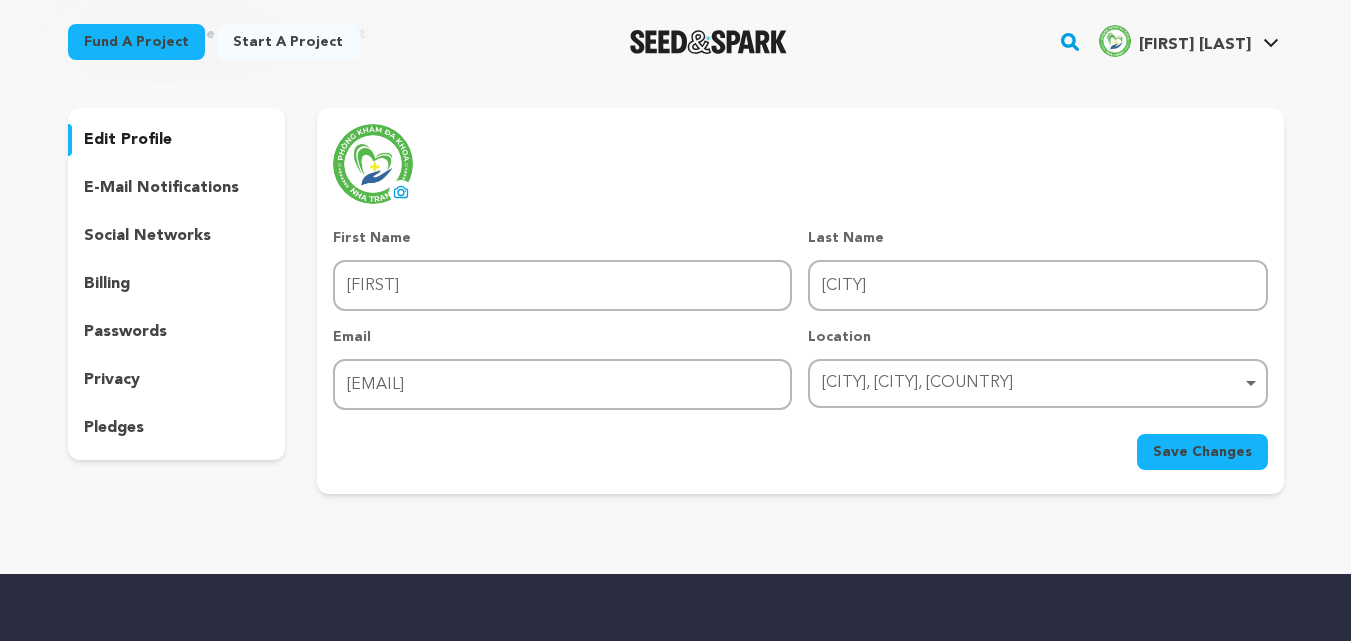 click on "e-mail notifications" at bounding box center [161, 188] 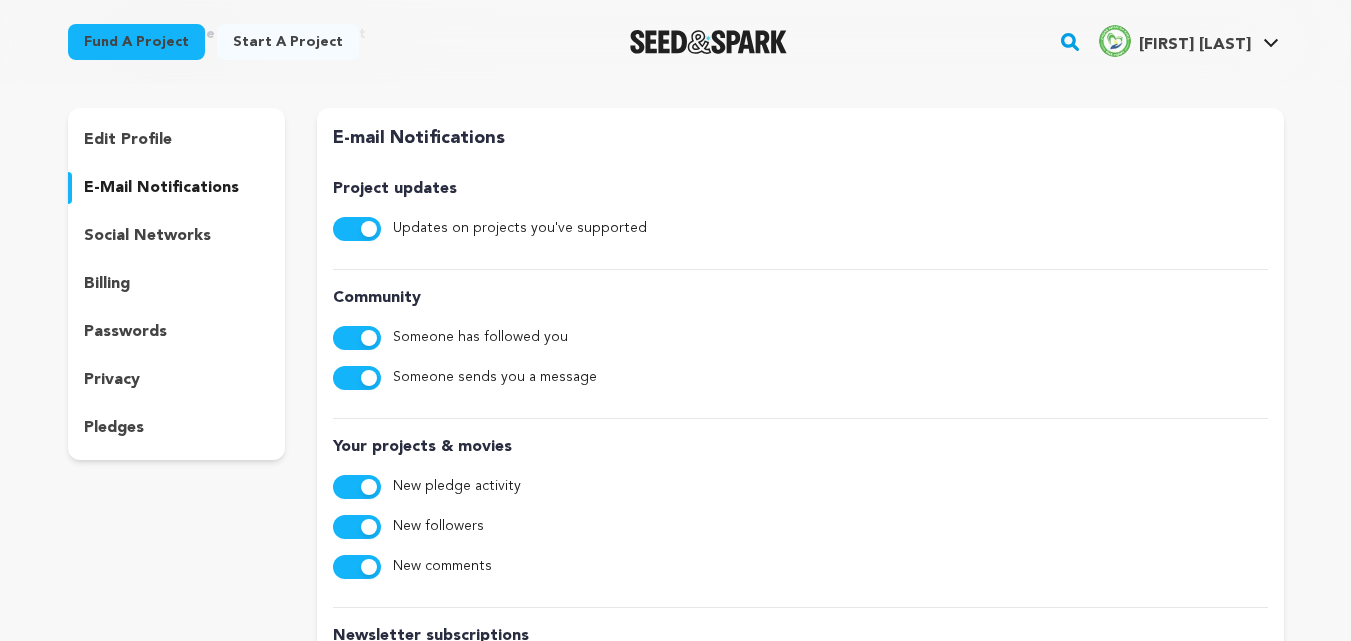 click on "social networks" at bounding box center (147, 236) 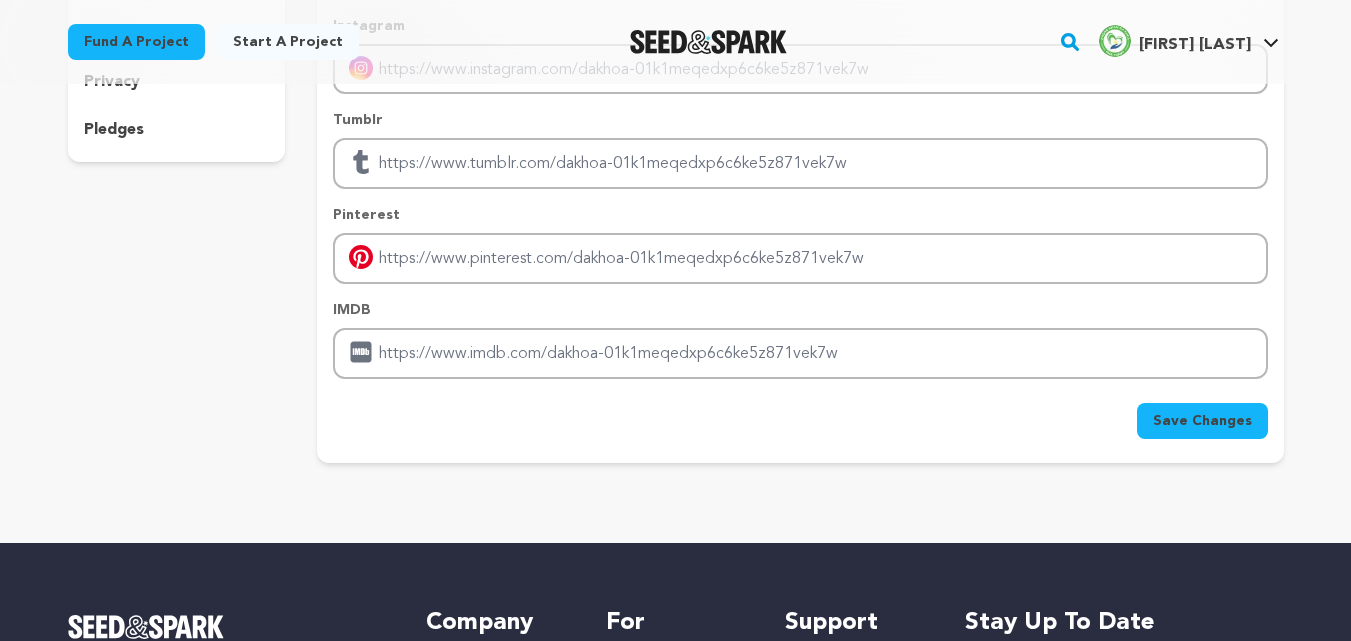 scroll, scrollTop: 400, scrollLeft: 0, axis: vertical 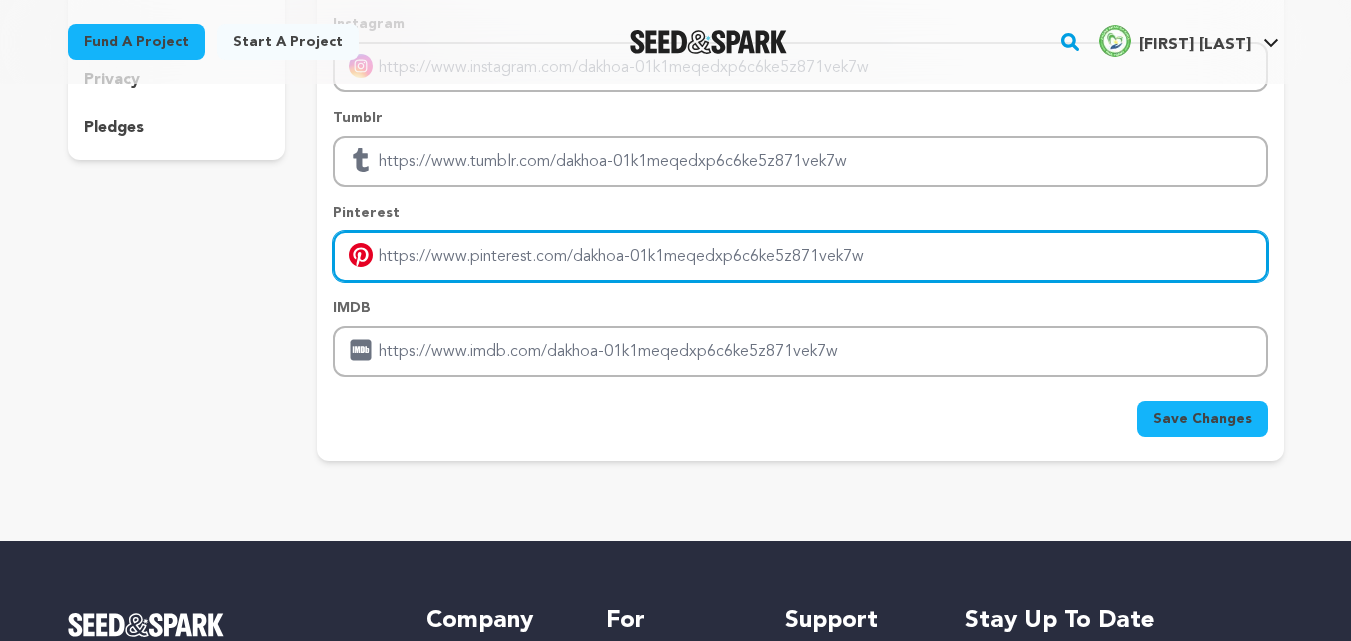 click at bounding box center (800, 256) 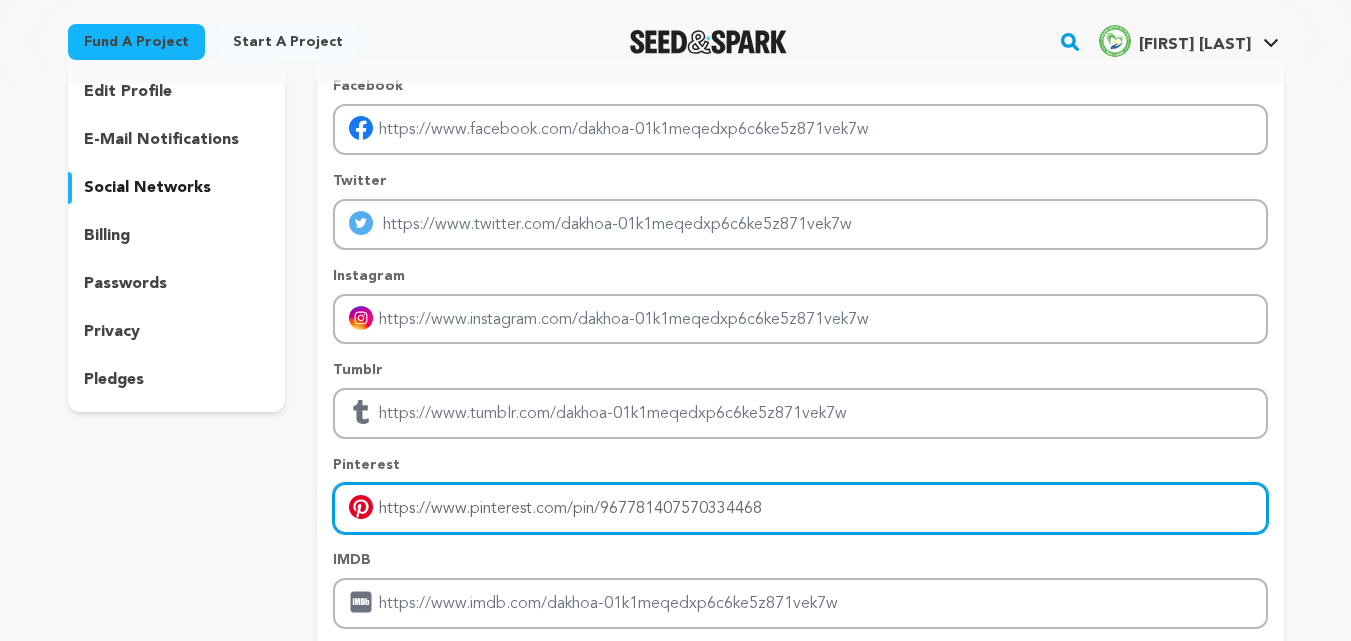 scroll, scrollTop: 100, scrollLeft: 0, axis: vertical 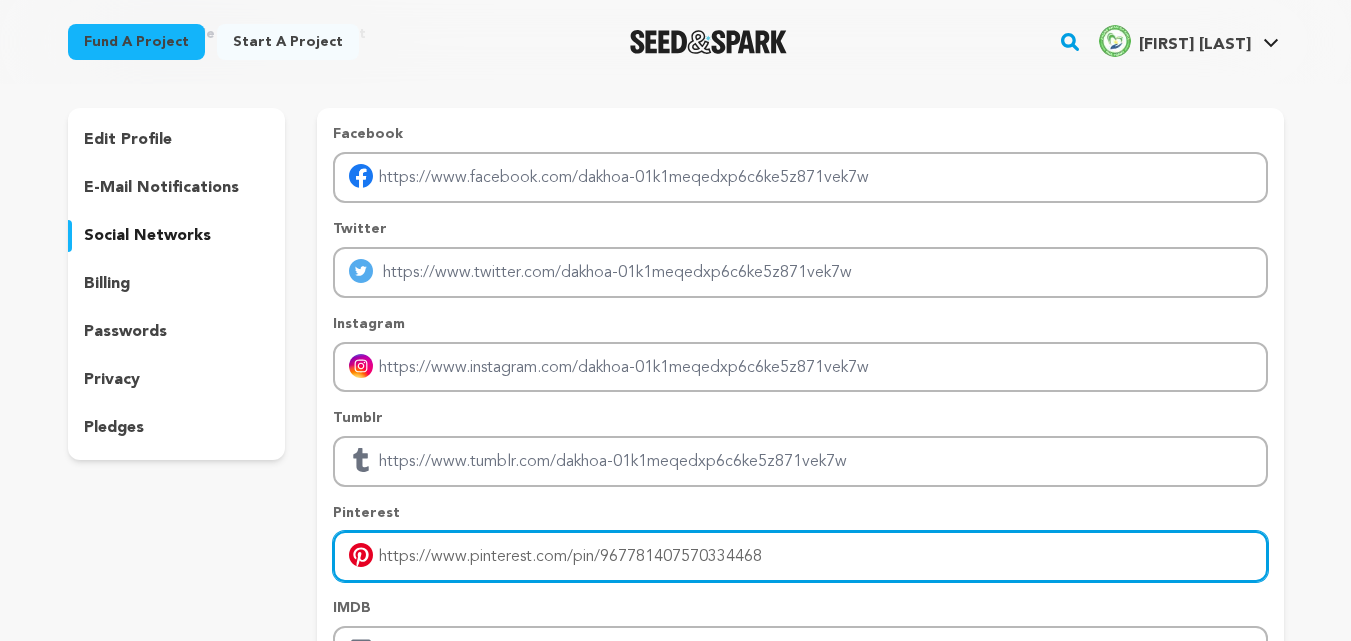 type on "https://www.pinterest.com/pin/967781407570334468" 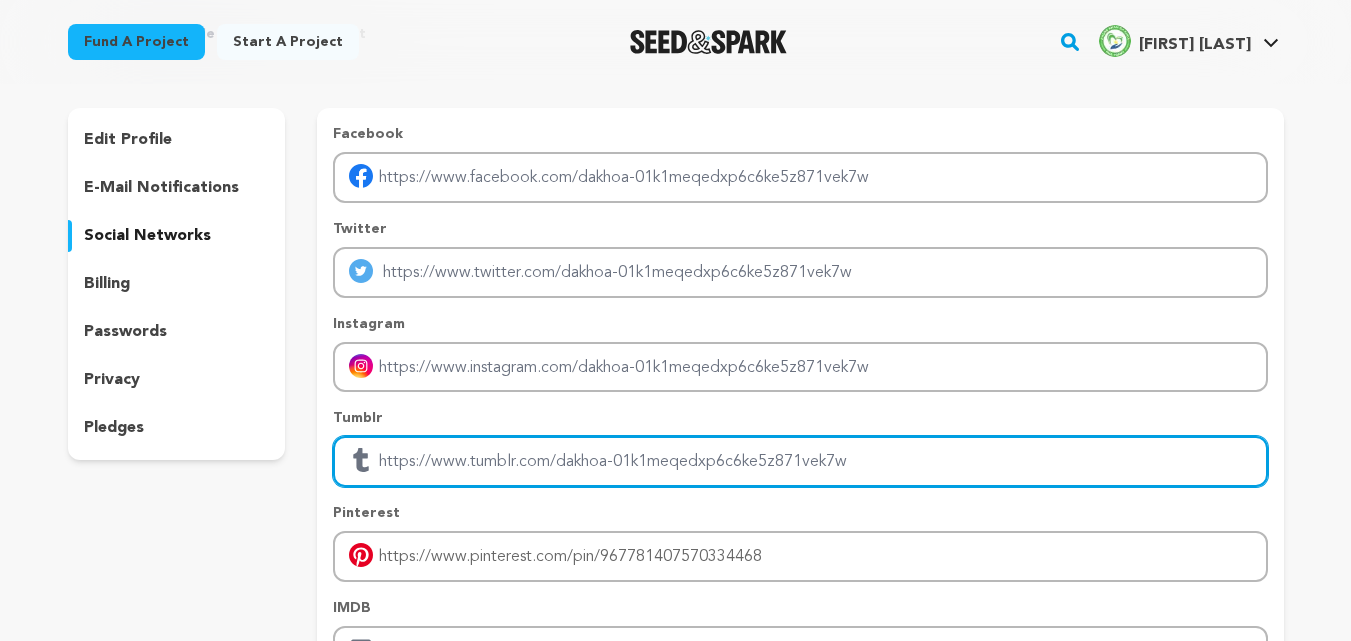 click at bounding box center [800, 461] 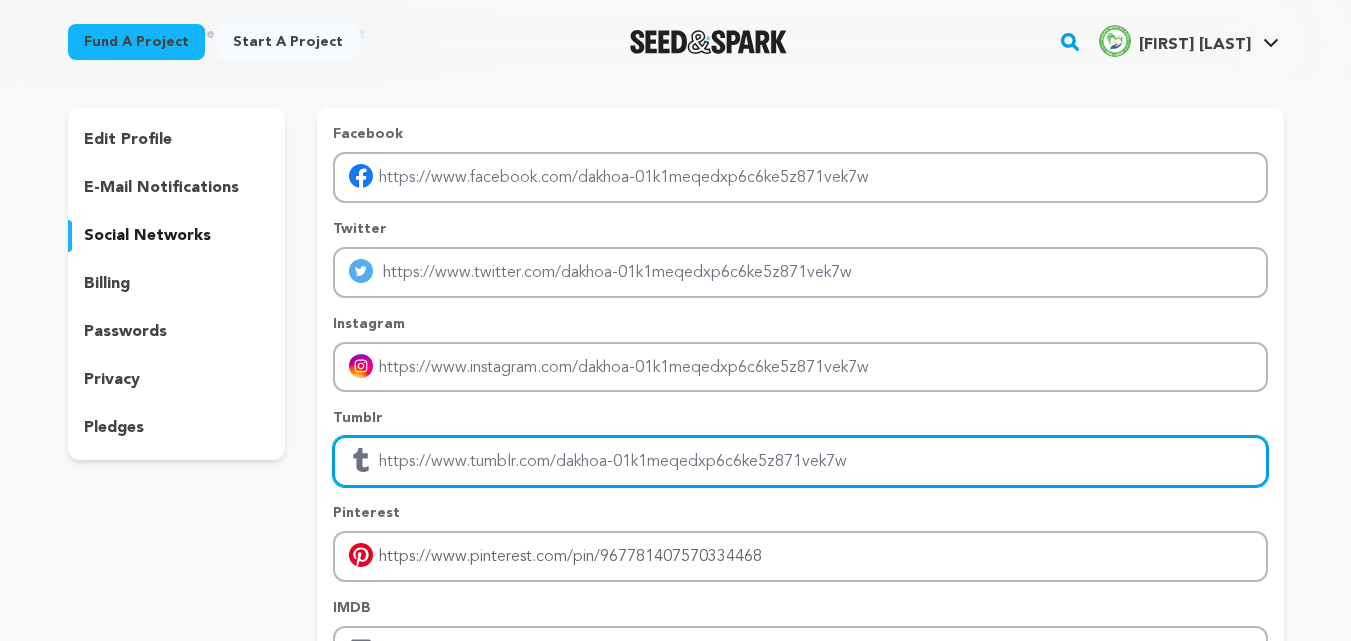 drag, startPoint x: 546, startPoint y: 464, endPoint x: 377, endPoint y: 454, distance: 169.2956 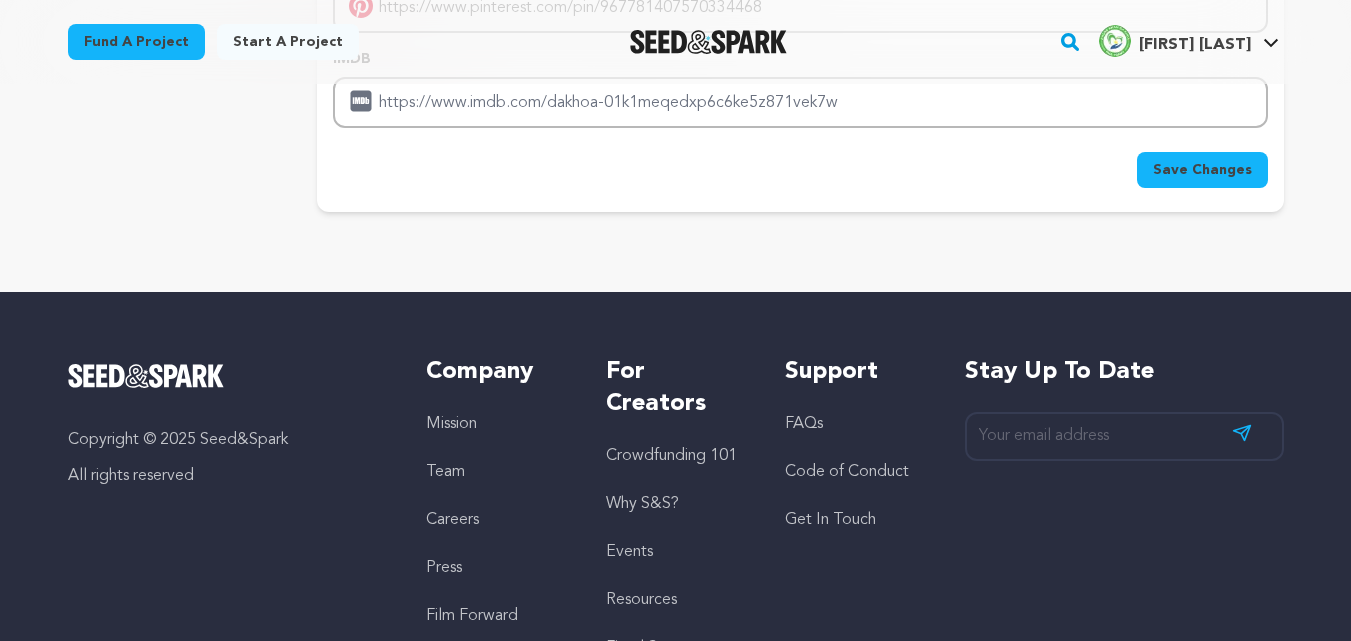 scroll, scrollTop: 313, scrollLeft: 0, axis: vertical 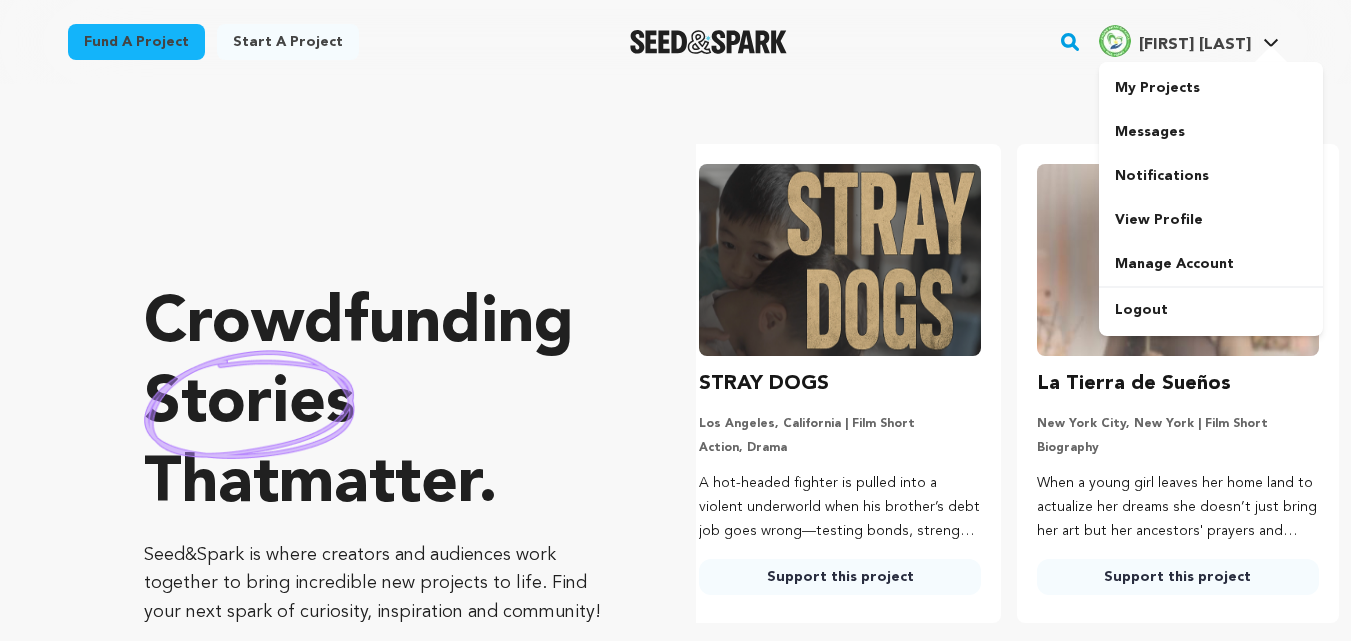 click on "[FIRST] [LAST]" at bounding box center [1195, 45] 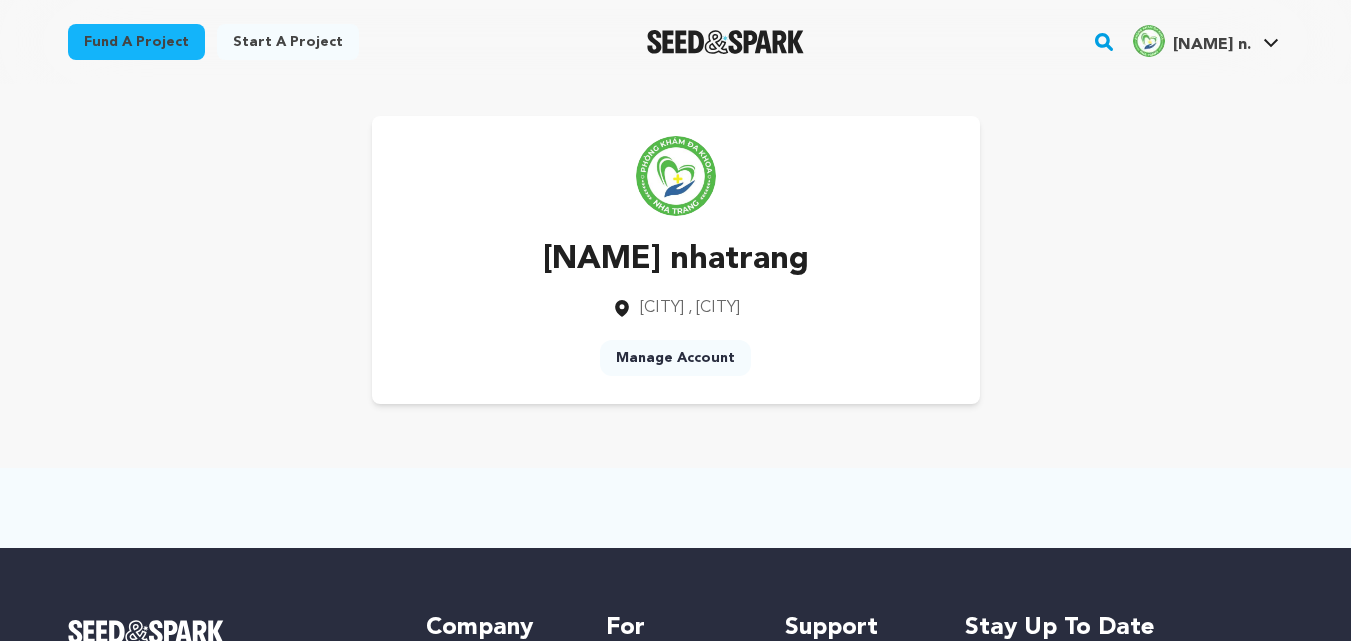 scroll, scrollTop: 0, scrollLeft: 0, axis: both 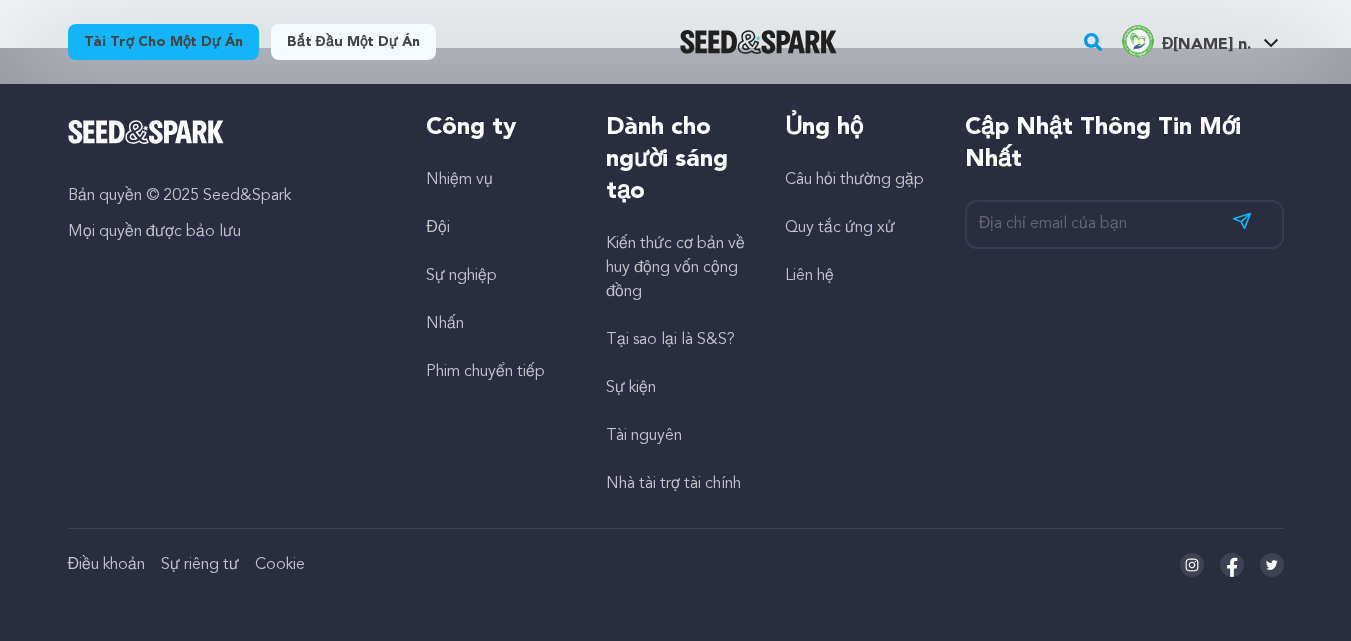 click on "Cập nhật thông tin mới nhất
Đặt mua" at bounding box center [1124, 304] 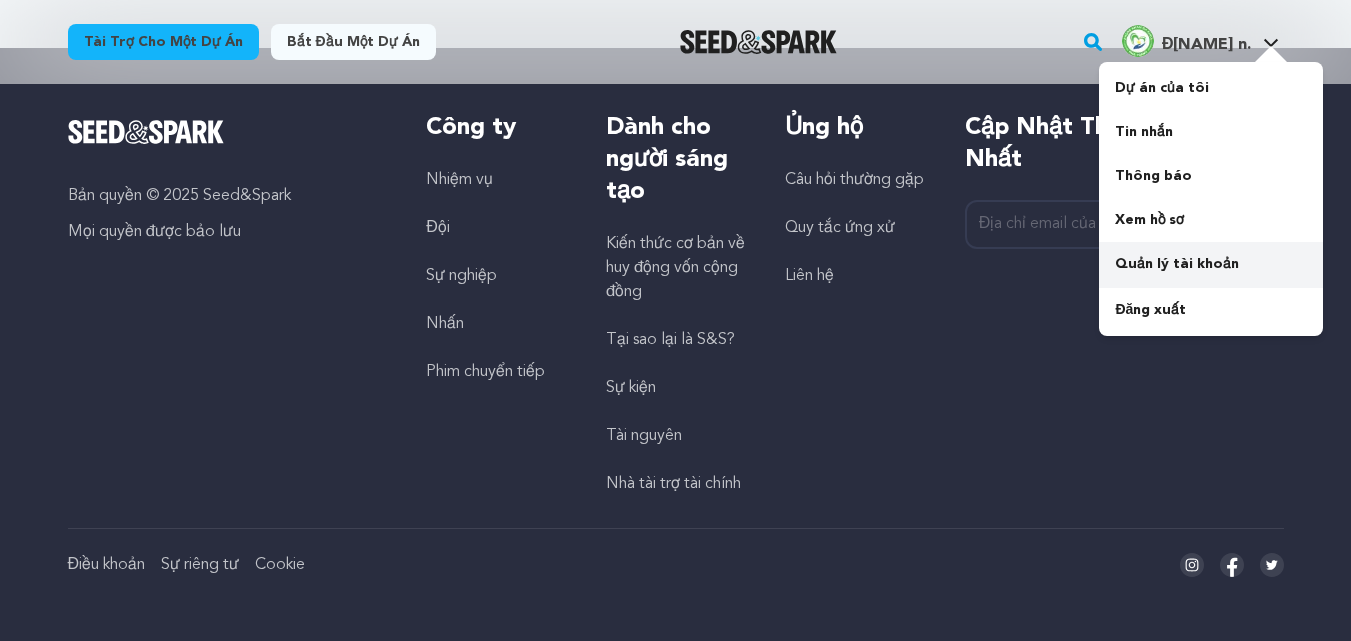 click on "Quản lý tài khoản" at bounding box center (1177, 264) 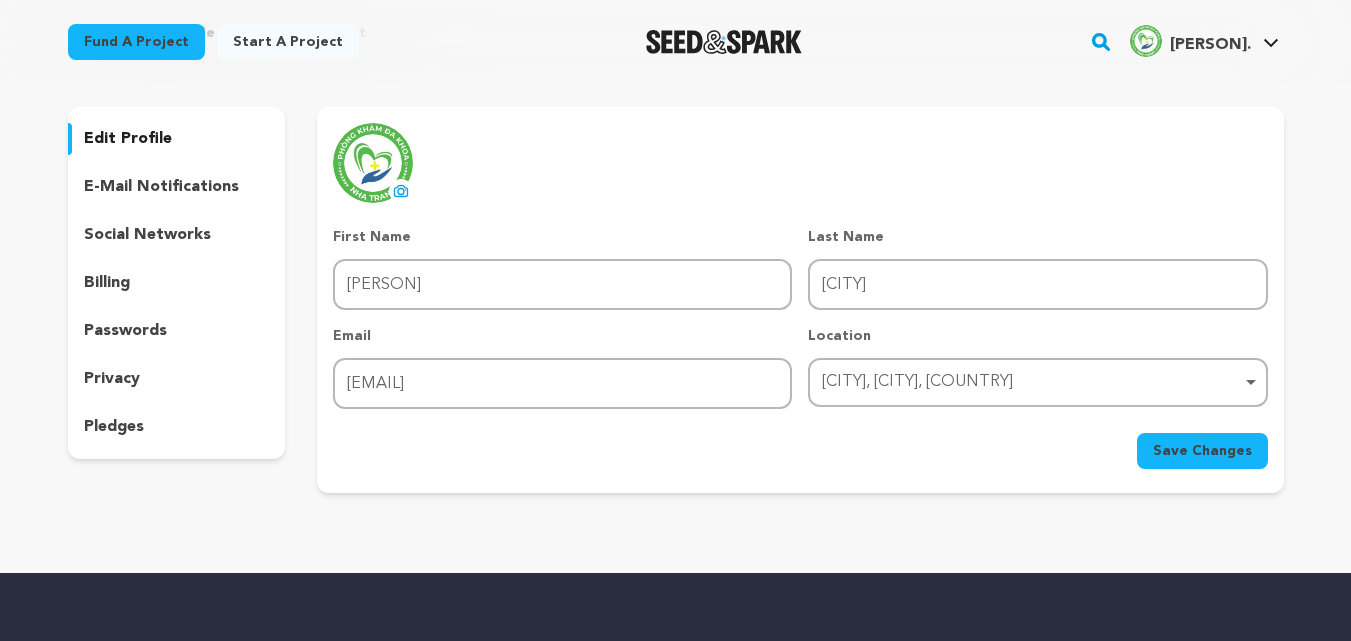scroll, scrollTop: 100, scrollLeft: 0, axis: vertical 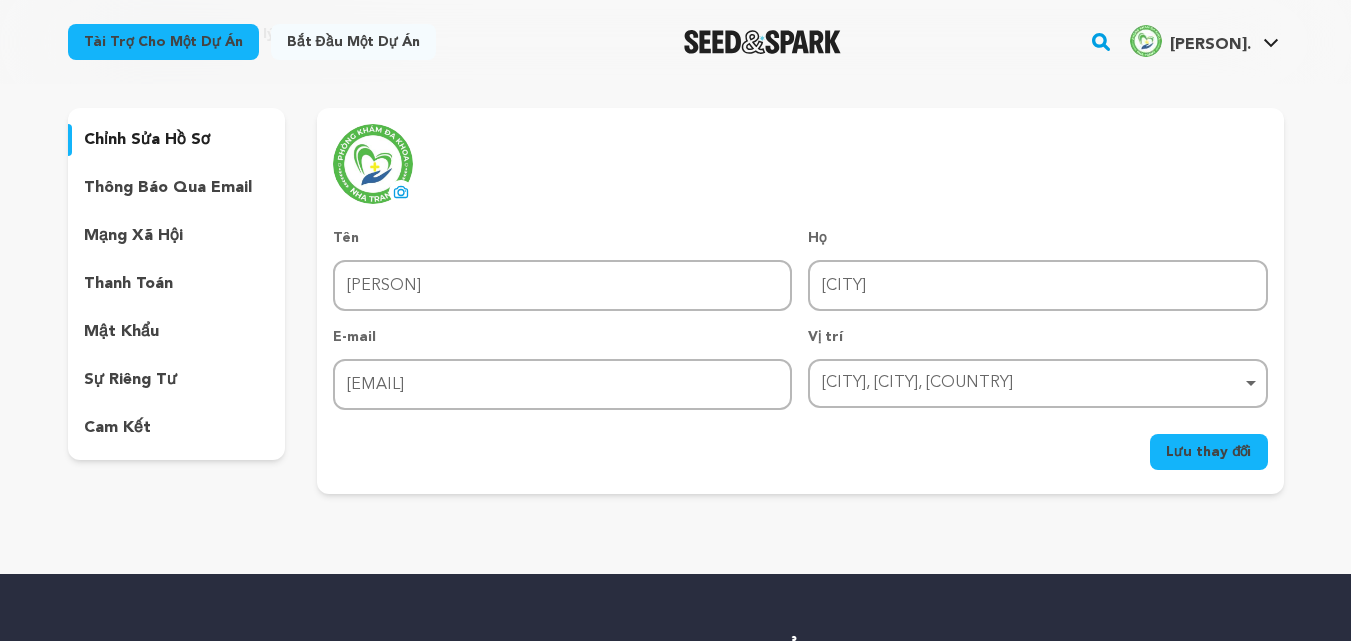 click on "Quay lại hồ sơ
Quản lý tài khoản
chỉnh sửa hồ sơ
thông báo qua email
mạng xã hội
thanh toán
mật khẩu" at bounding box center [675, 263] 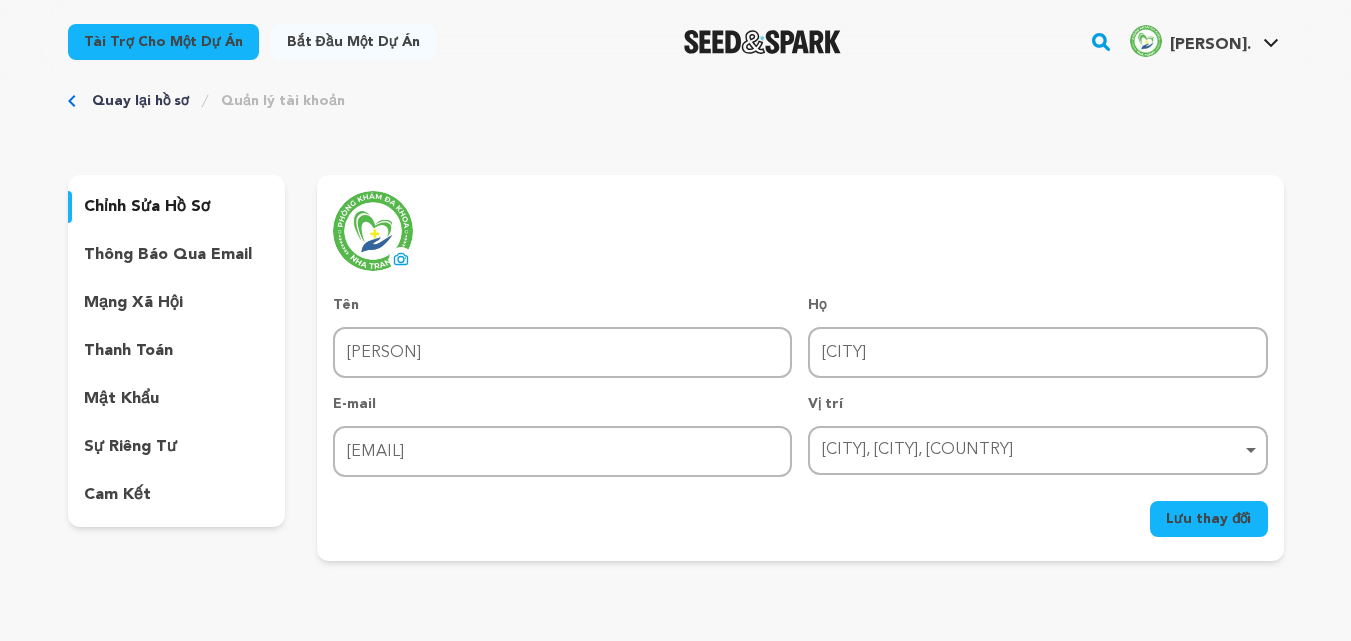scroll, scrollTop: 0, scrollLeft: 0, axis: both 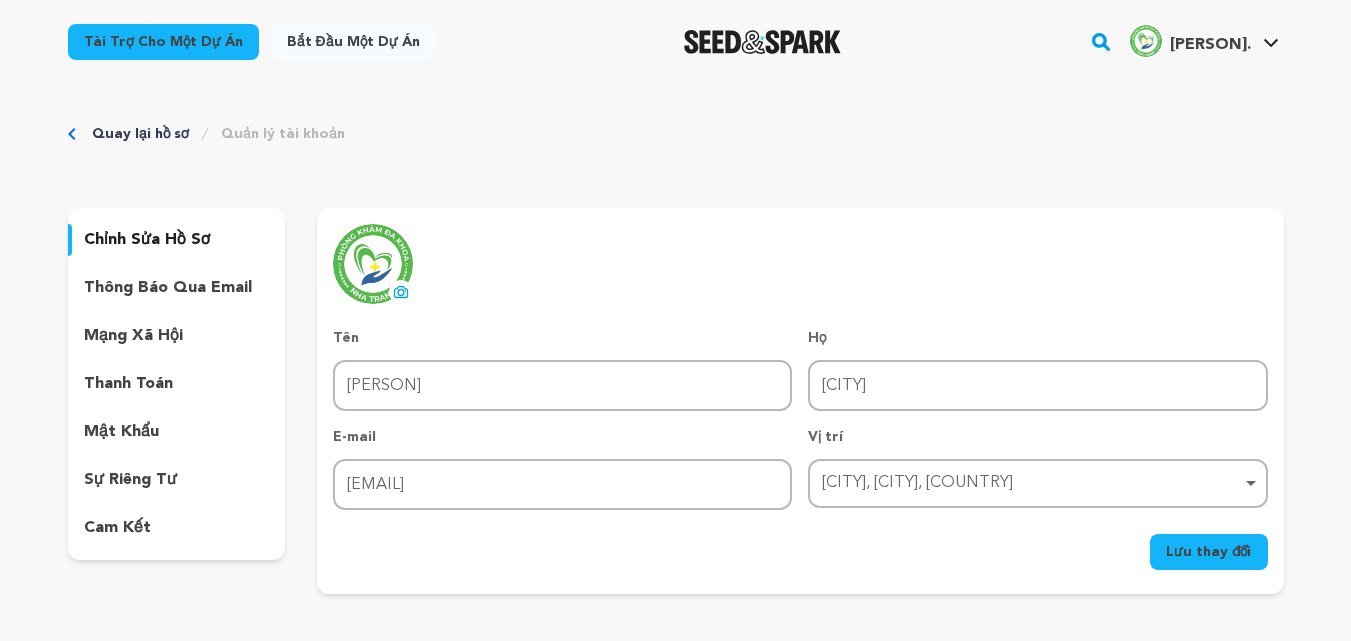 click on "thông báo qua email" at bounding box center [177, 288] 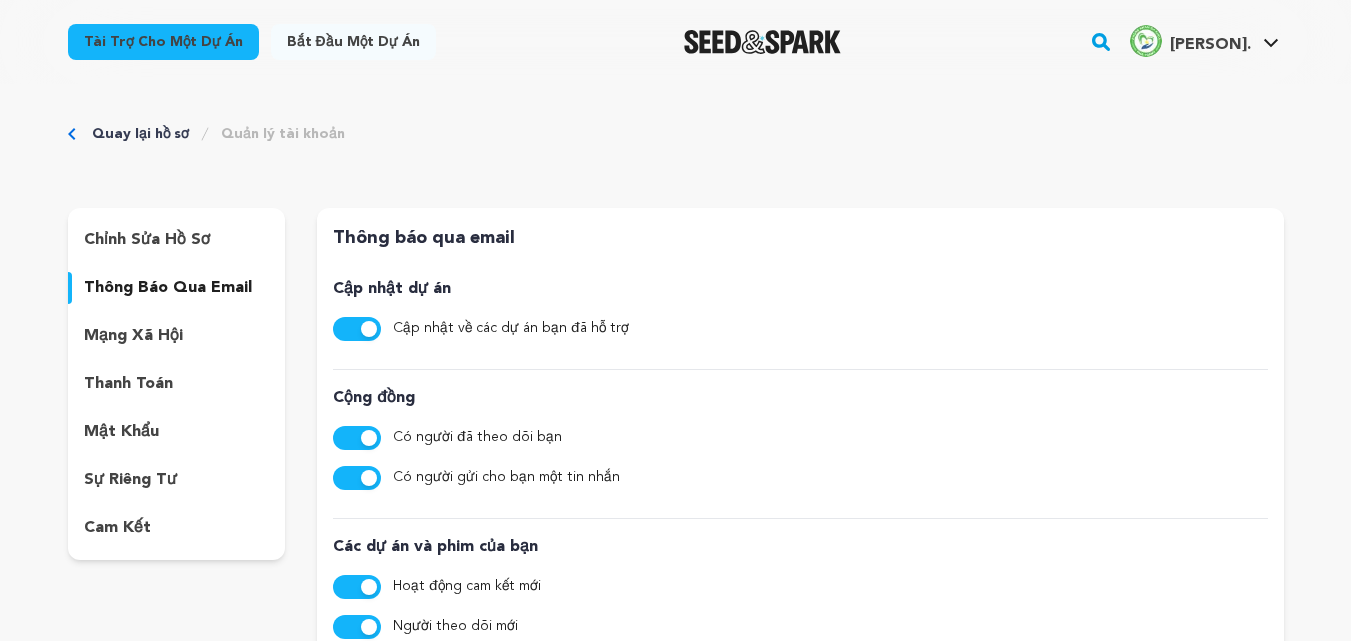 click on "chỉnh sửa hồ sơ" at bounding box center (147, 240) 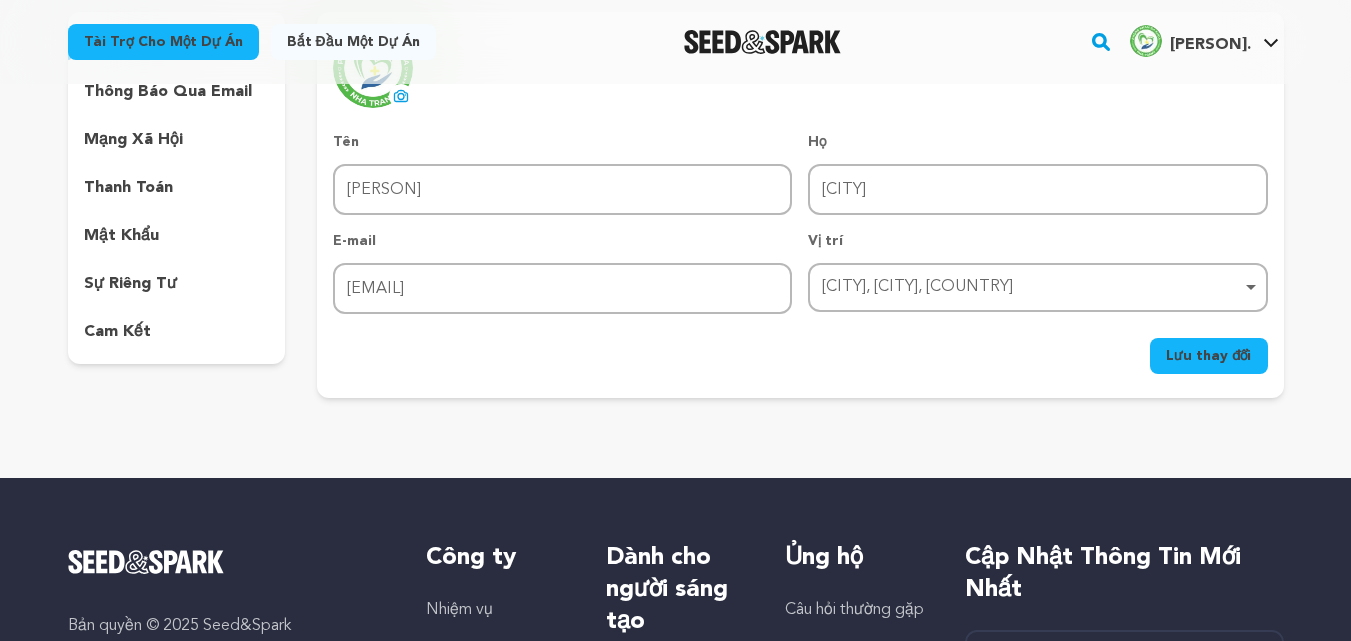 scroll, scrollTop: 200, scrollLeft: 0, axis: vertical 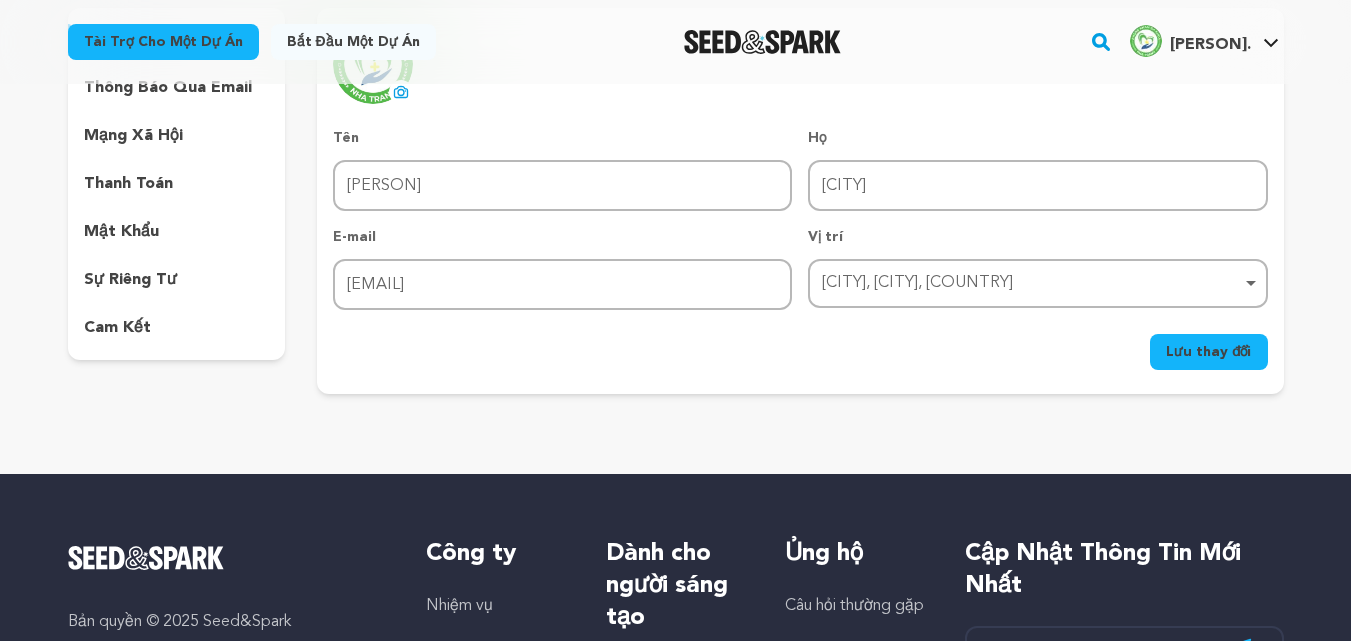 click on "chỉnh sửa hồ sơ
thông báo qua email
mạng xã hội
thanh toán
mật khẩu
sự riêng tư
cam kết
Chỉnh sửa hồ sơ" at bounding box center (676, 201) 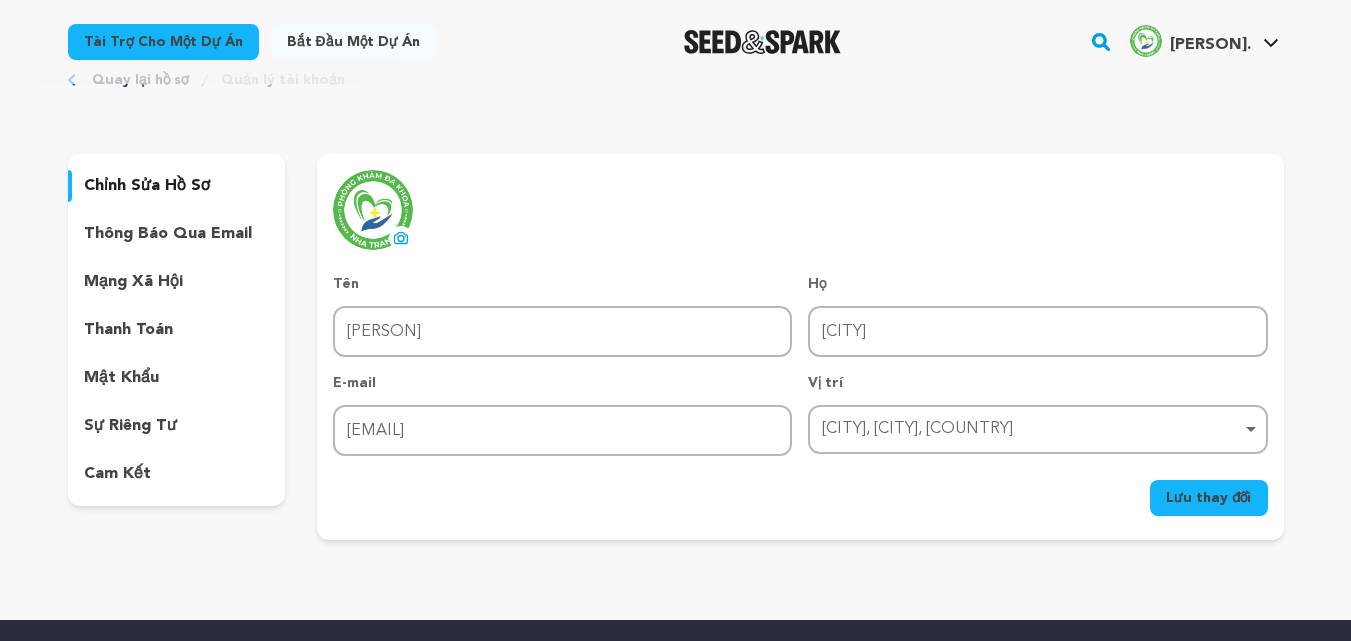 scroll, scrollTop: 100, scrollLeft: 0, axis: vertical 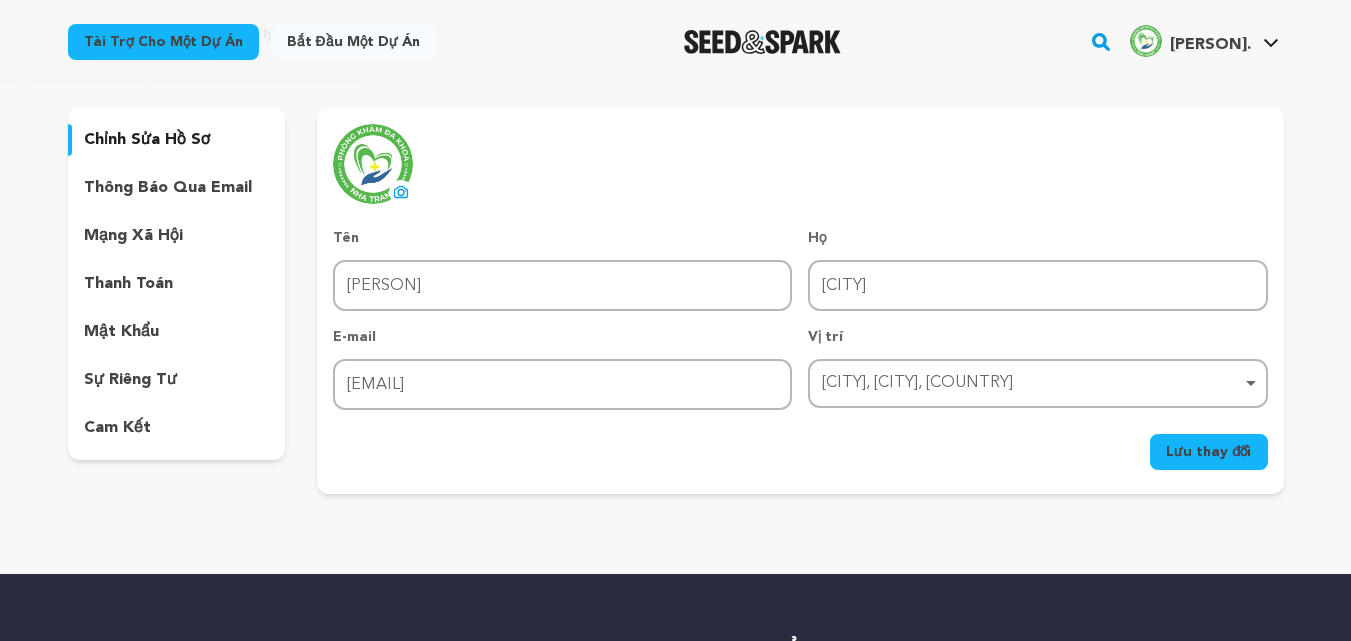 click on "Quay lại hồ sơ
Quản lý tài khoản
chỉnh sửa hồ sơ
thông báo qua email
mạng xã hội
thanh toán
mật khẩu" at bounding box center [676, 263] 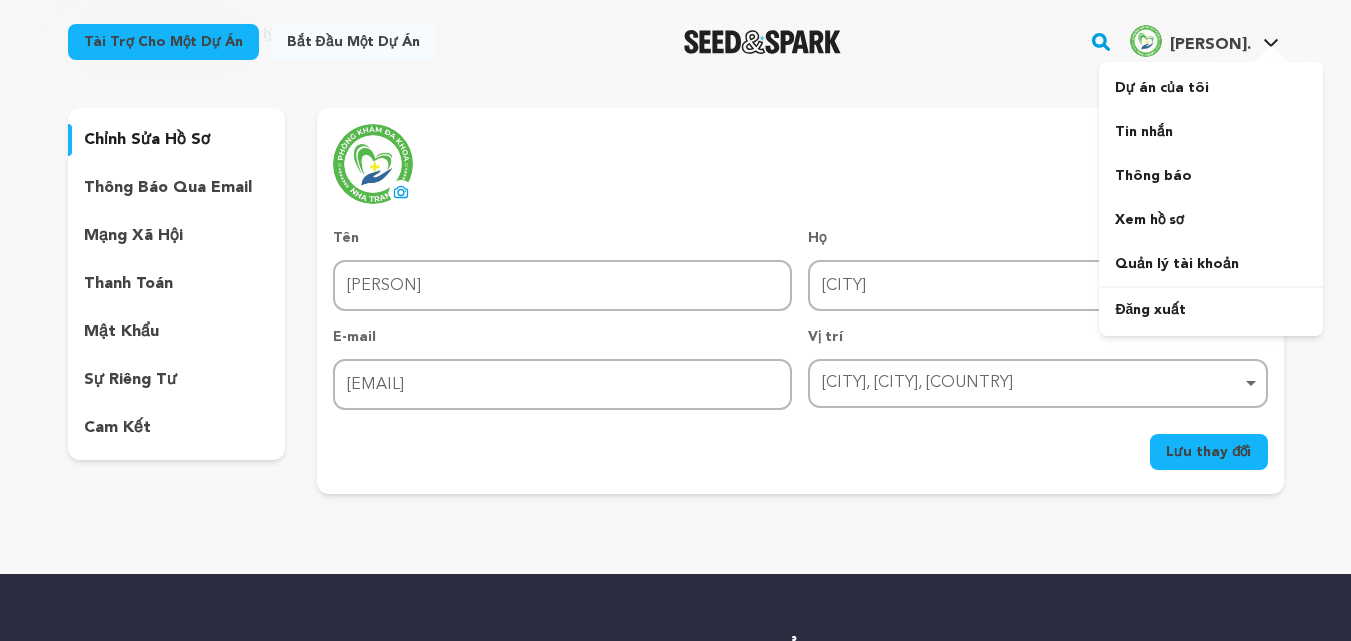 click on "Đakhoa n." at bounding box center [1210, 45] 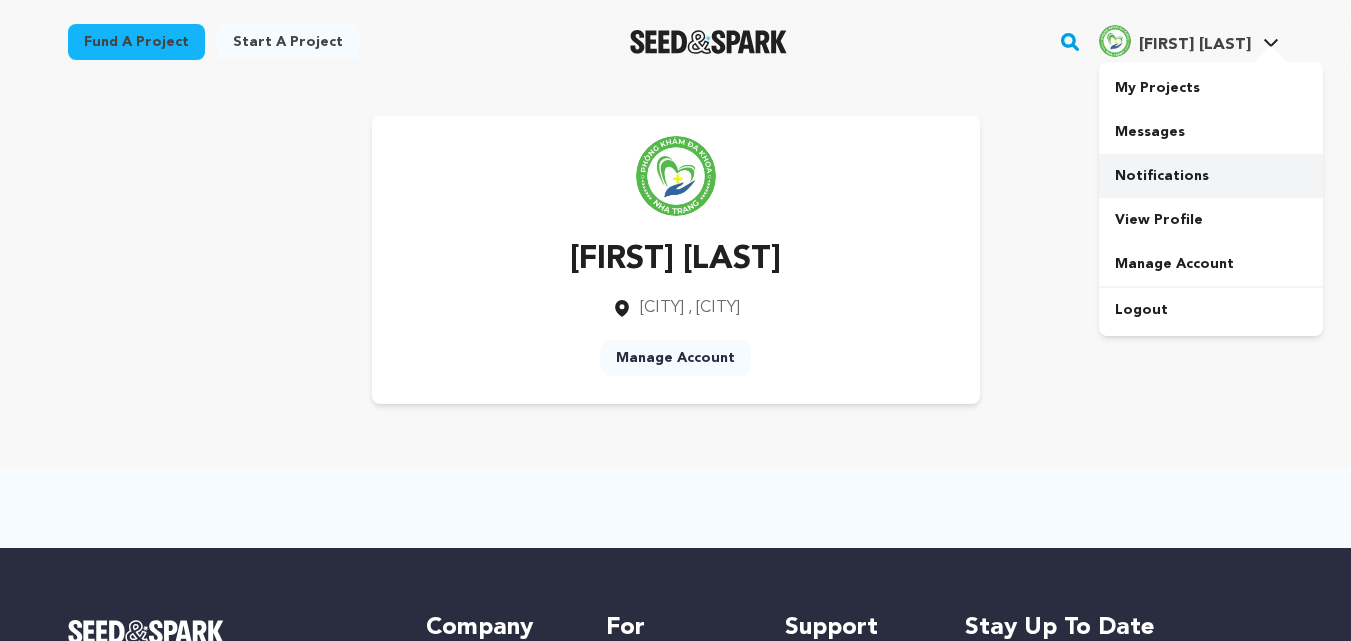 scroll, scrollTop: 0, scrollLeft: 0, axis: both 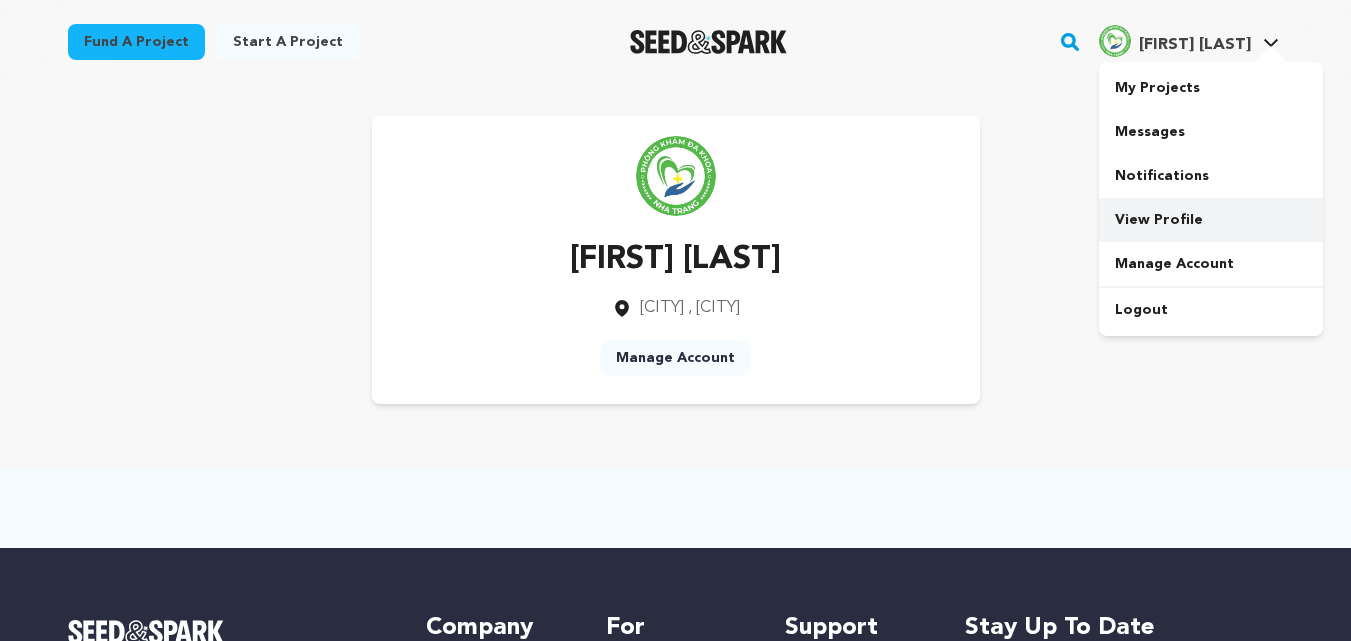 click on "View Profile" at bounding box center [1211, 220] 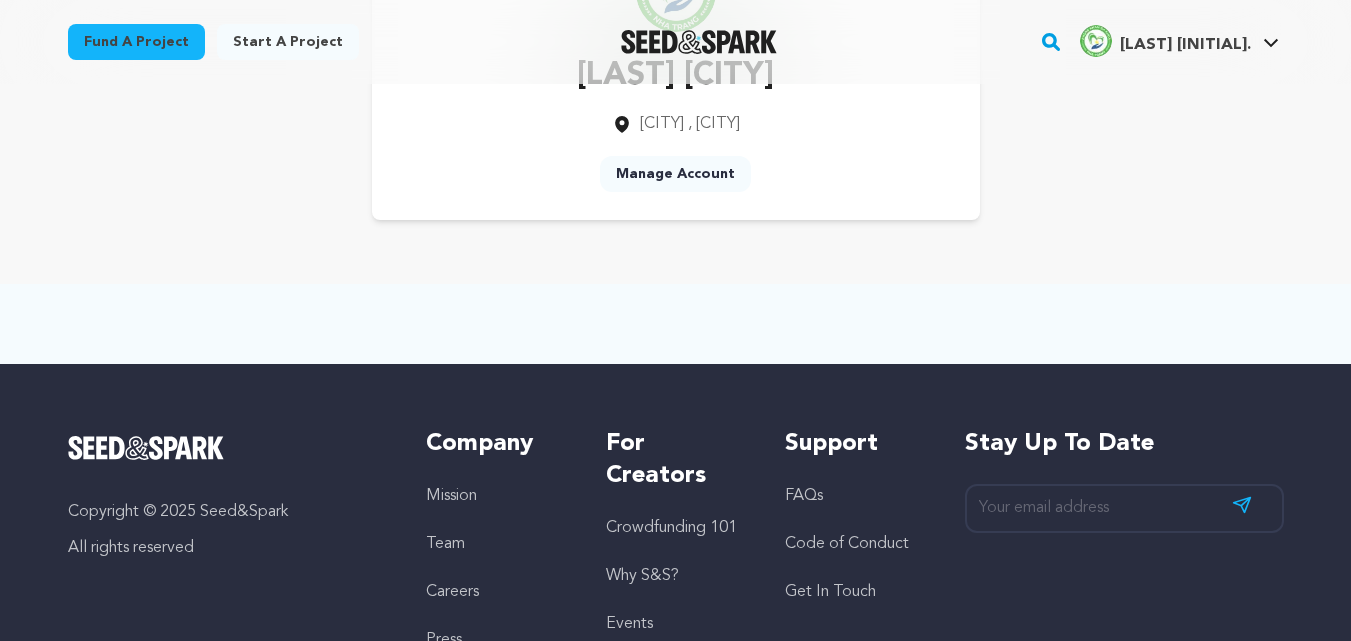 scroll, scrollTop: 200, scrollLeft: 0, axis: vertical 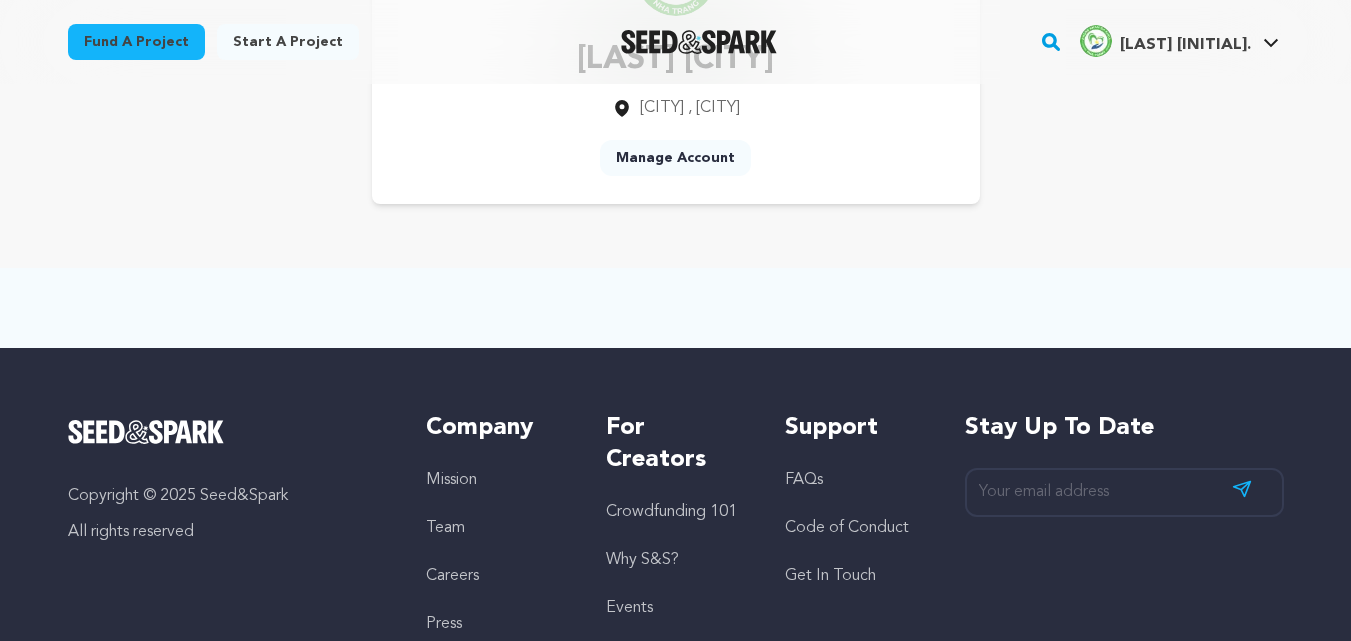 click on "Manage Account" at bounding box center [675, 158] 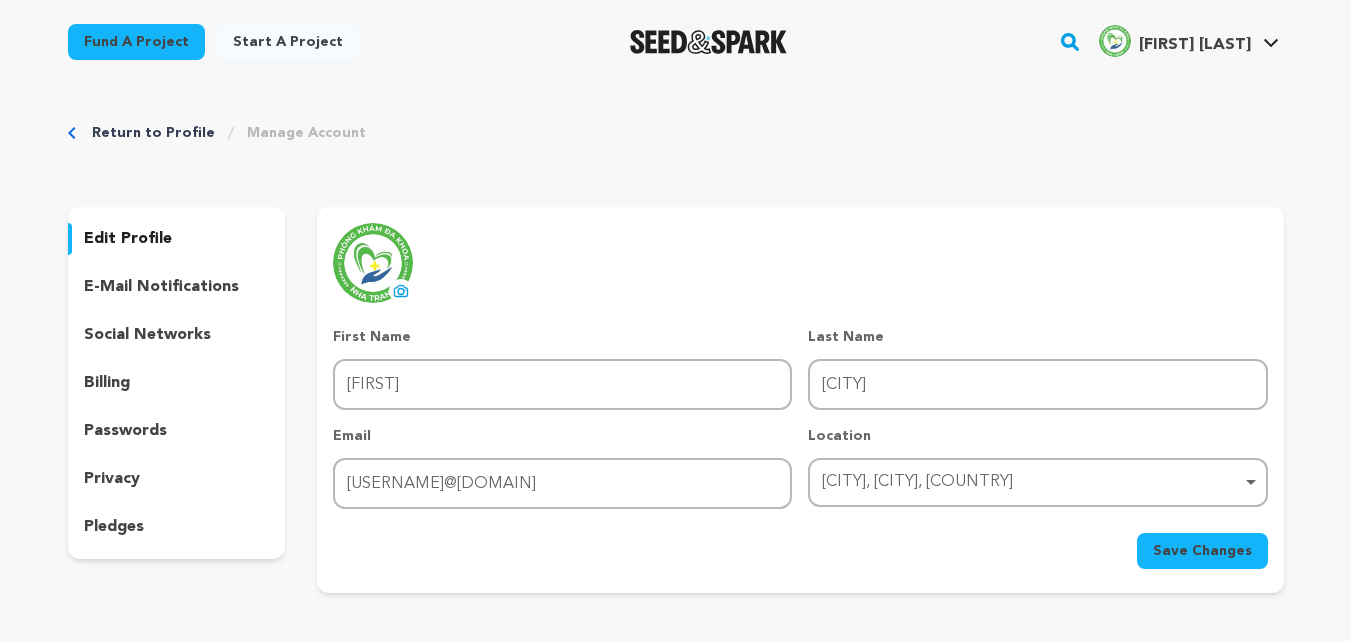 scroll, scrollTop: 0, scrollLeft: 0, axis: both 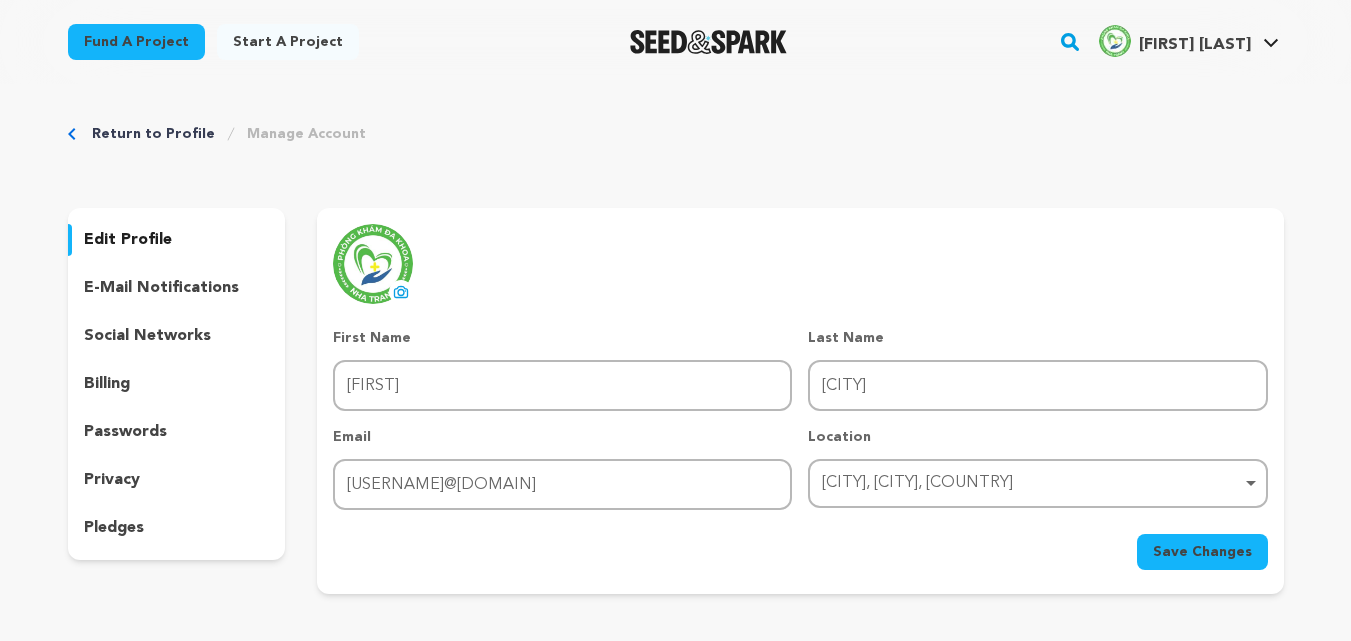 click on "privacy" at bounding box center (112, 480) 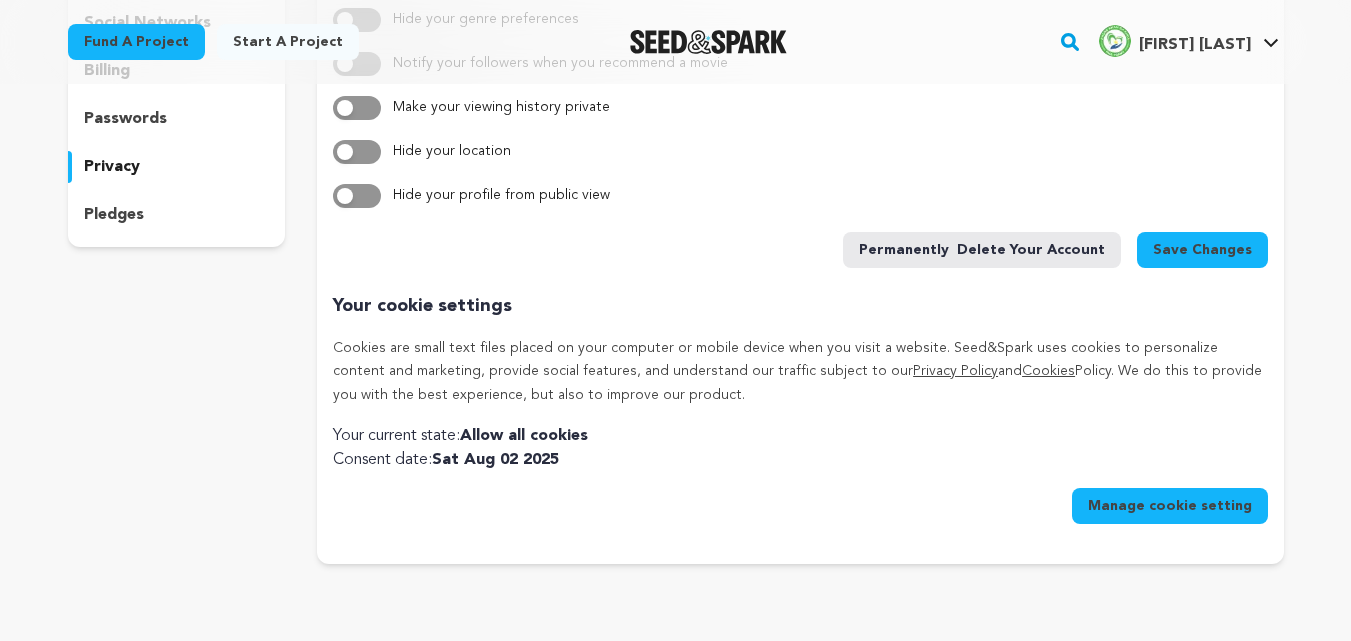 scroll, scrollTop: 200, scrollLeft: 0, axis: vertical 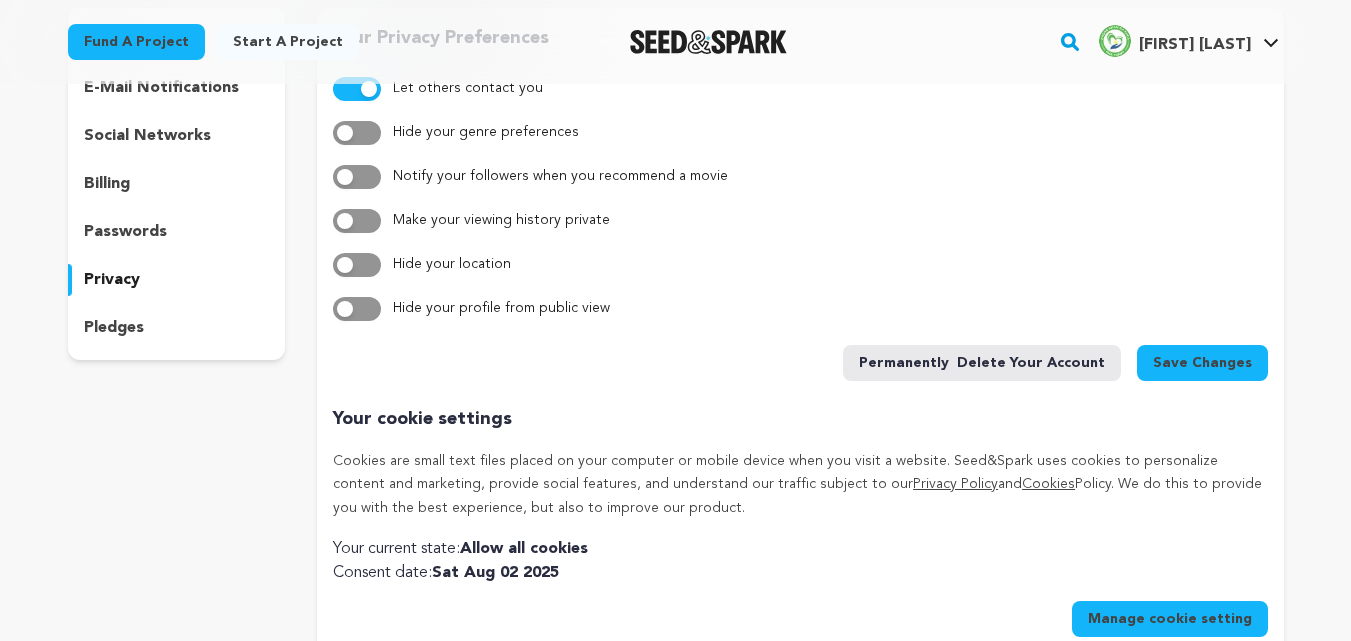 click on "pledges" at bounding box center [114, 328] 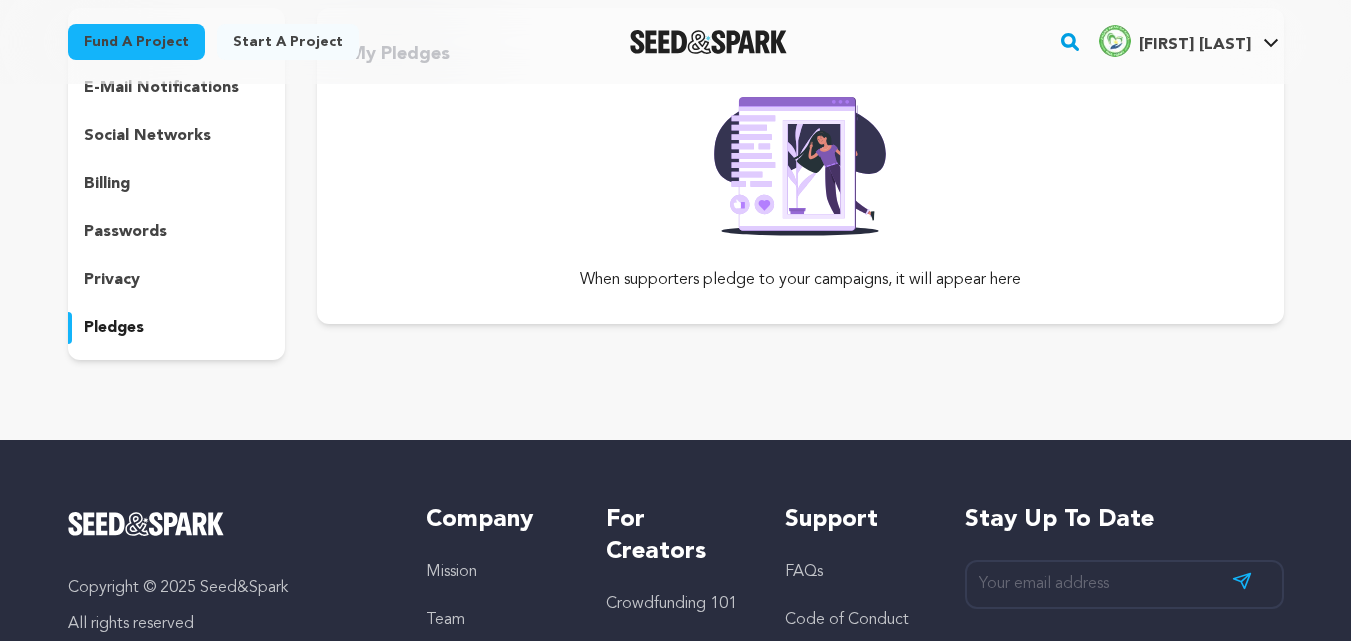 click on "passwords" at bounding box center (125, 232) 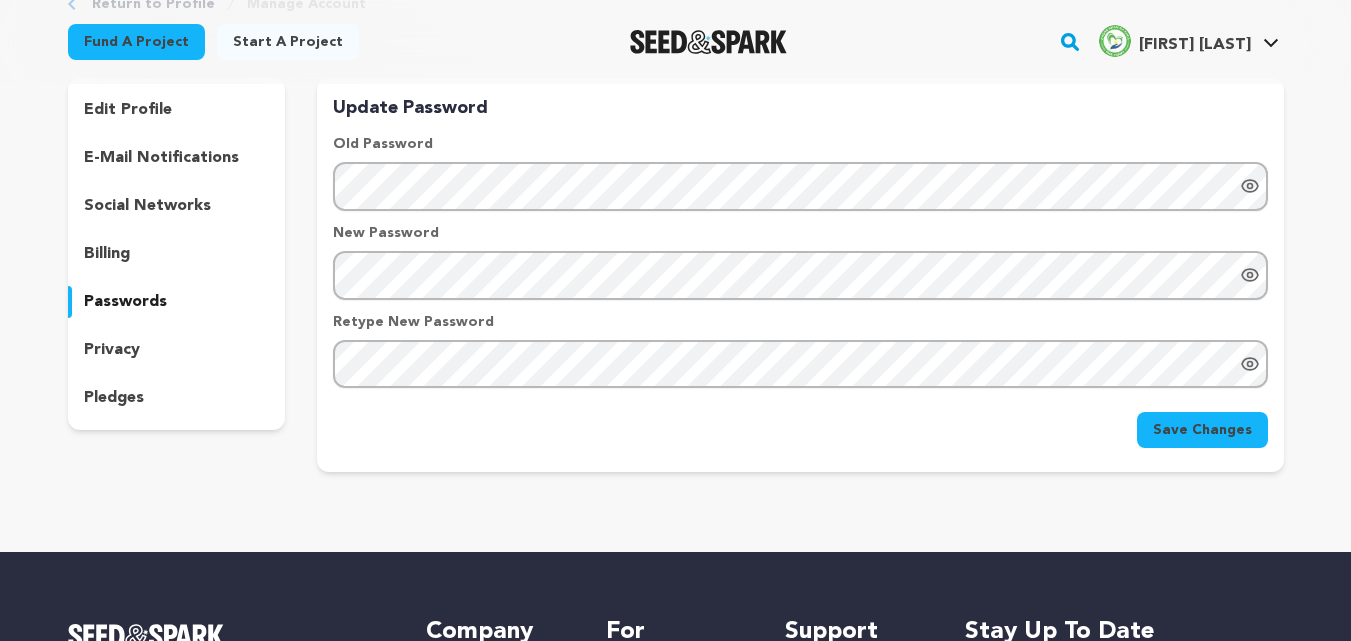 scroll, scrollTop: 100, scrollLeft: 0, axis: vertical 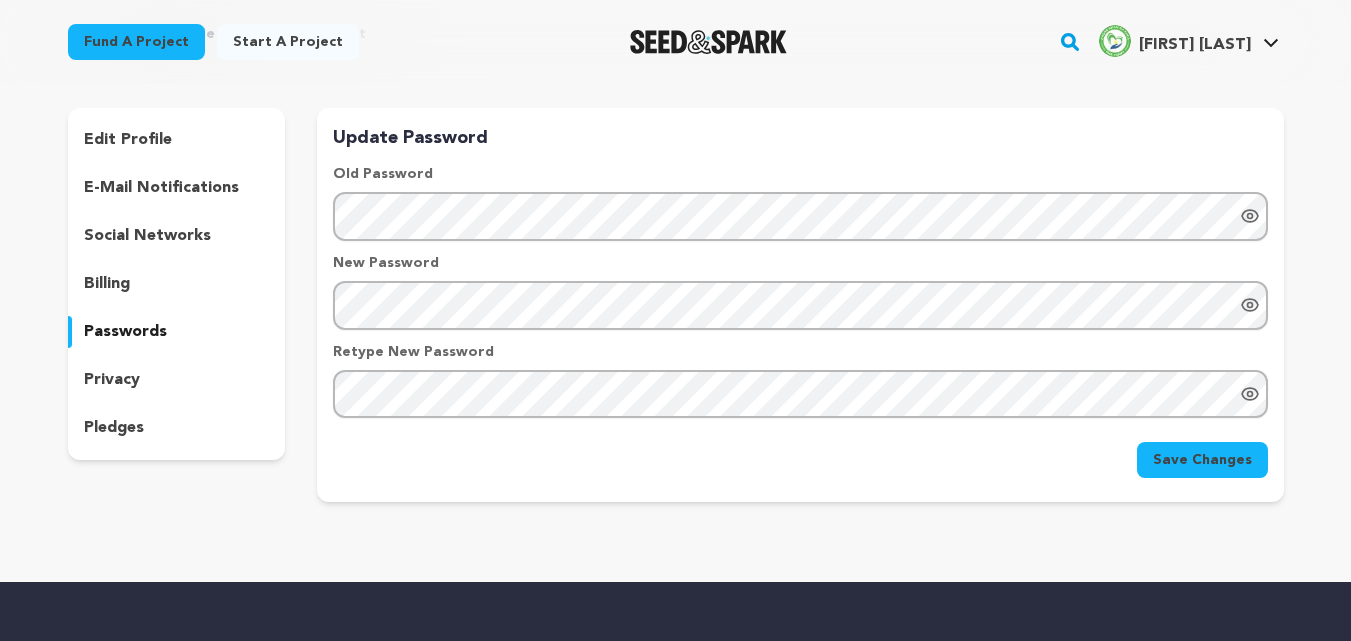 click on "billing" at bounding box center (107, 284) 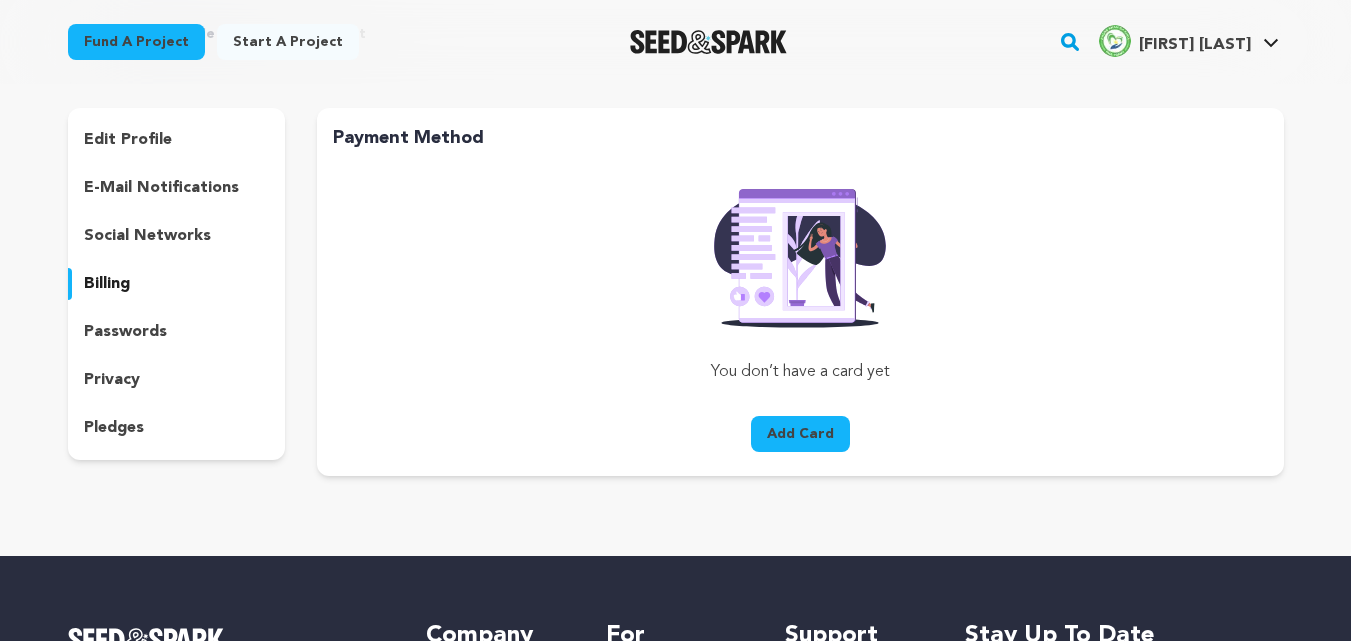 click on "social networks" at bounding box center [177, 236] 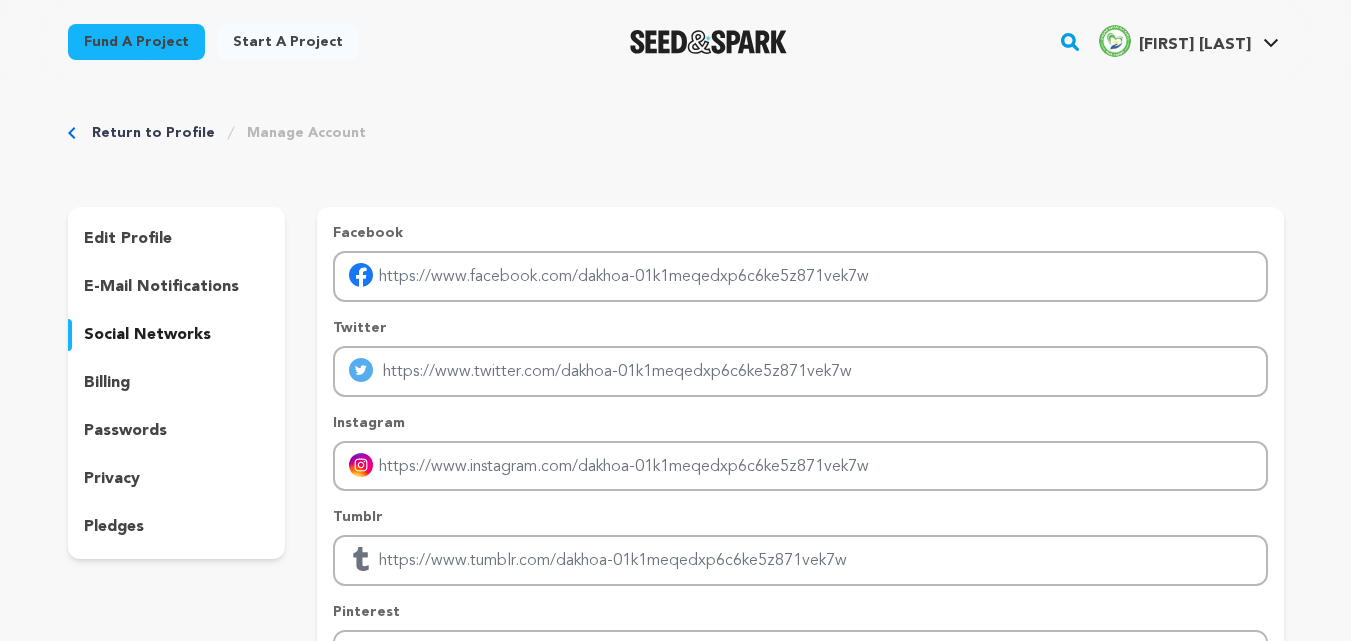 scroll, scrollTop: 0, scrollLeft: 0, axis: both 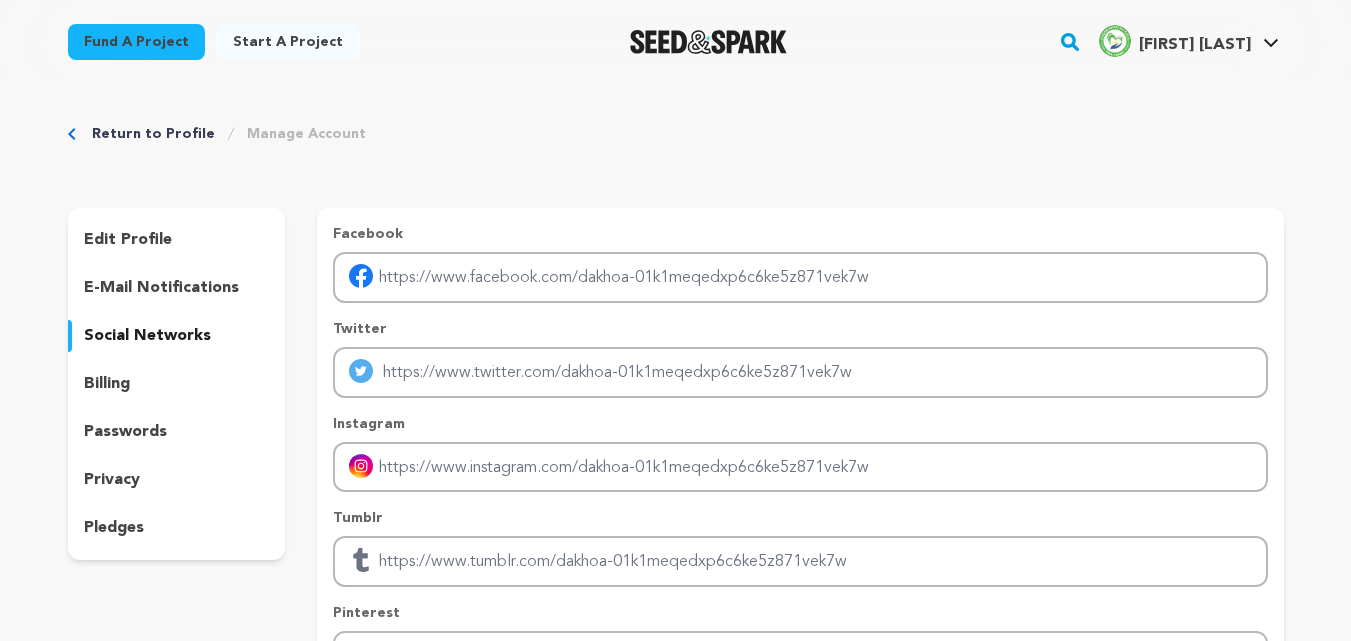 click on "e-mail notifications" at bounding box center [161, 288] 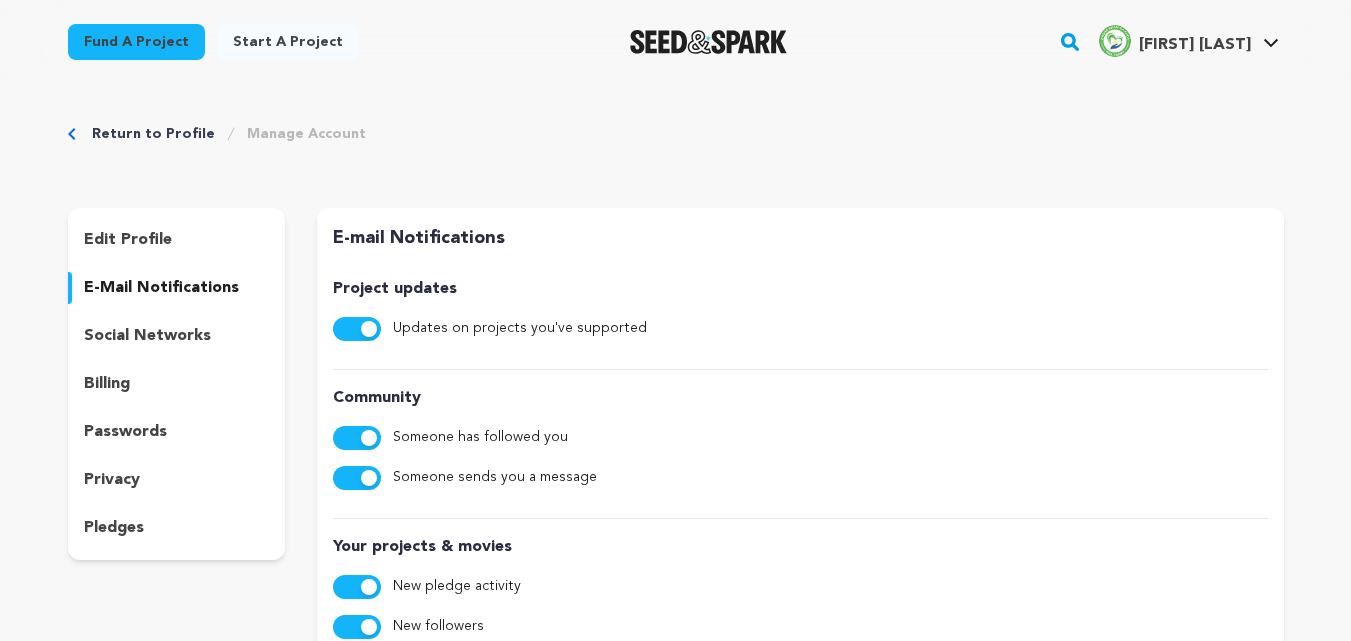 click on "edit profile" at bounding box center (128, 240) 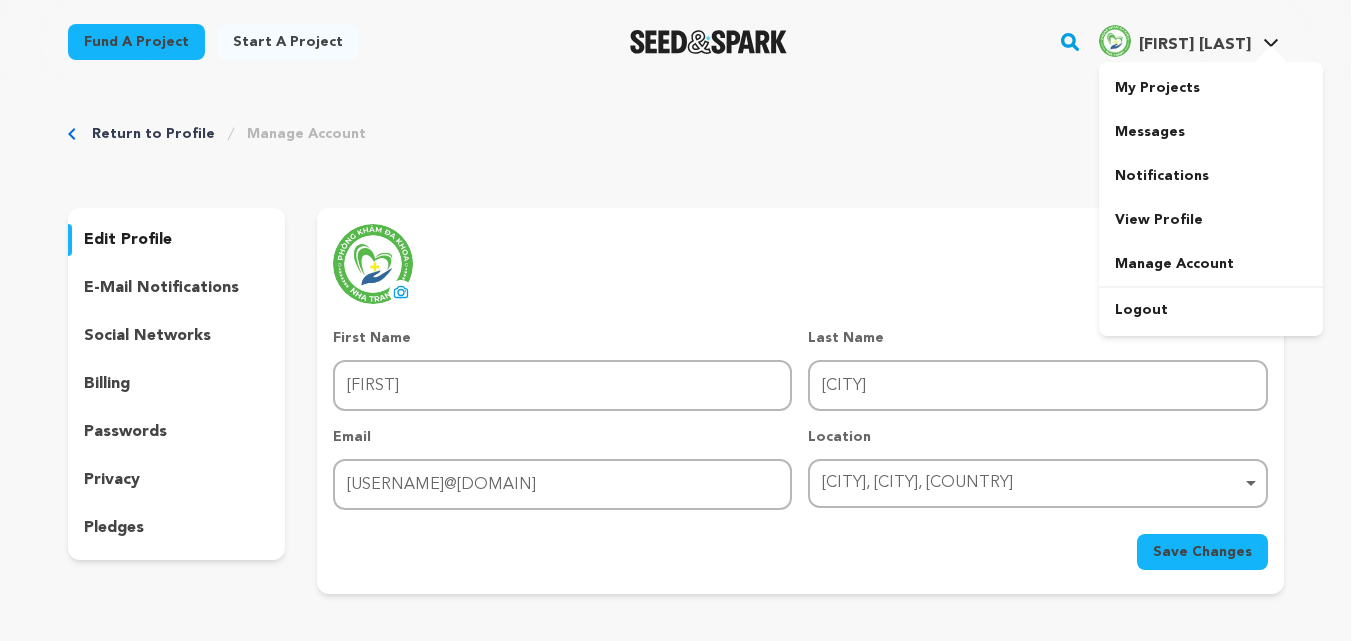 click on "[FIRST] [LAST]" at bounding box center (1195, 45) 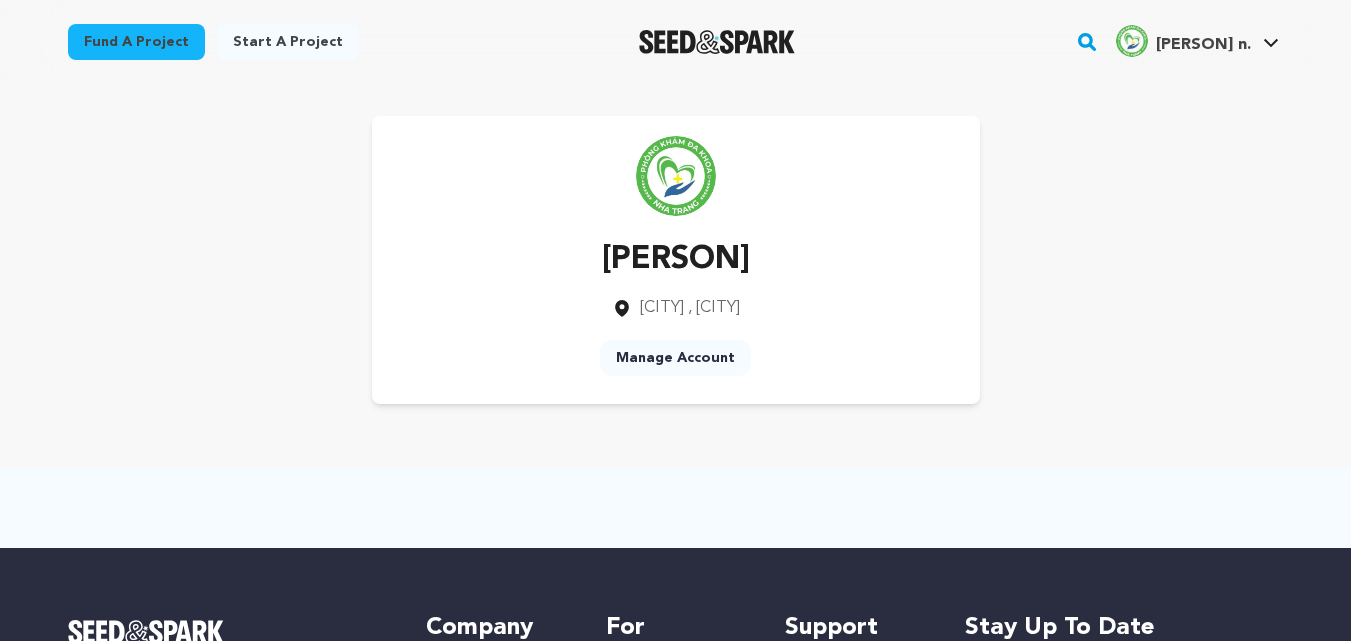 scroll, scrollTop: 0, scrollLeft: 0, axis: both 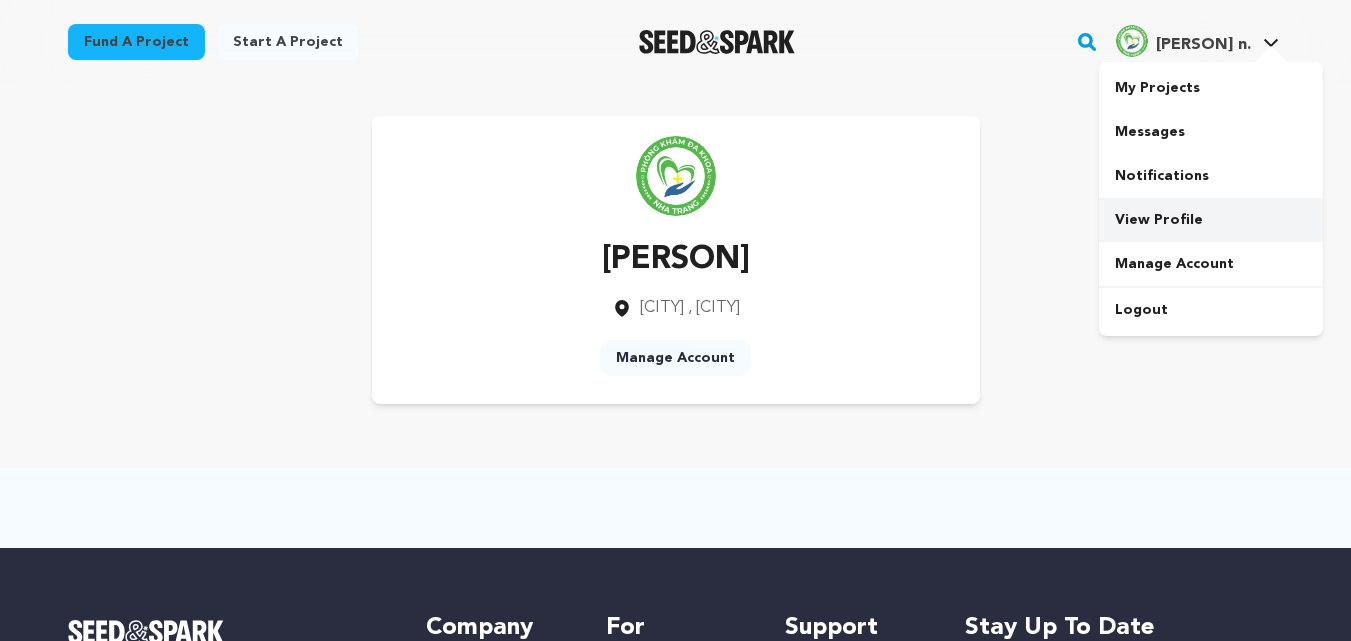 click on "View Profile" at bounding box center (1211, 220) 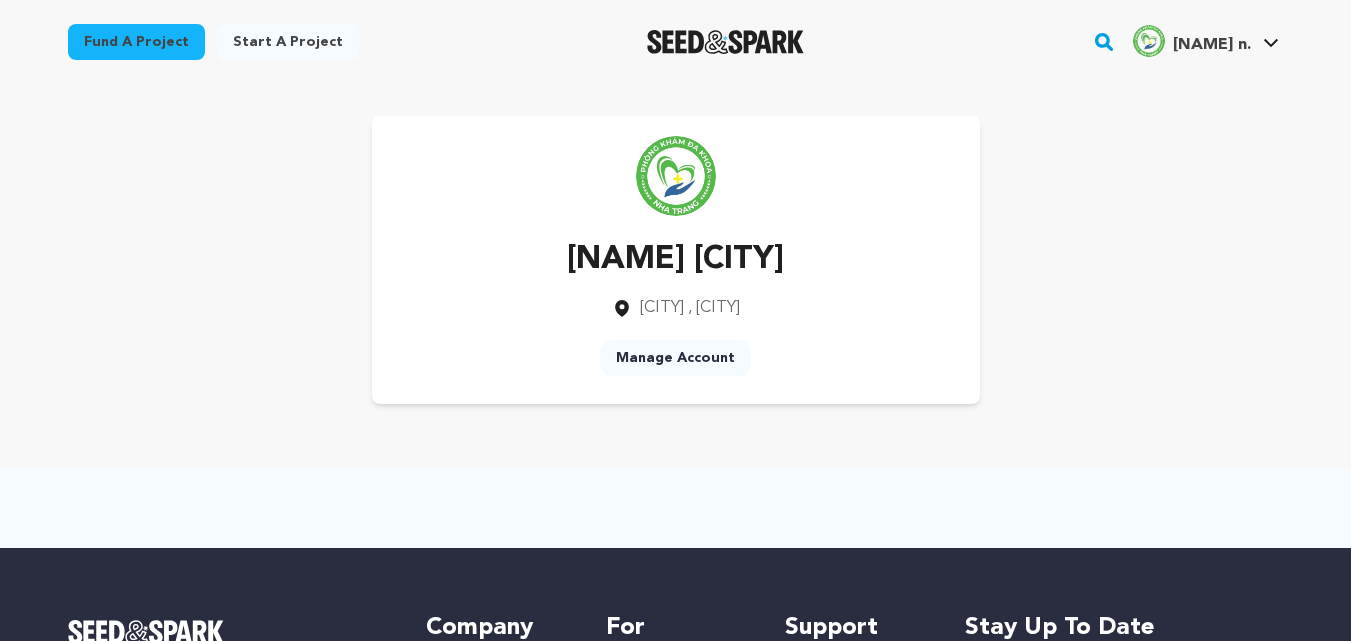 scroll, scrollTop: 0, scrollLeft: 0, axis: both 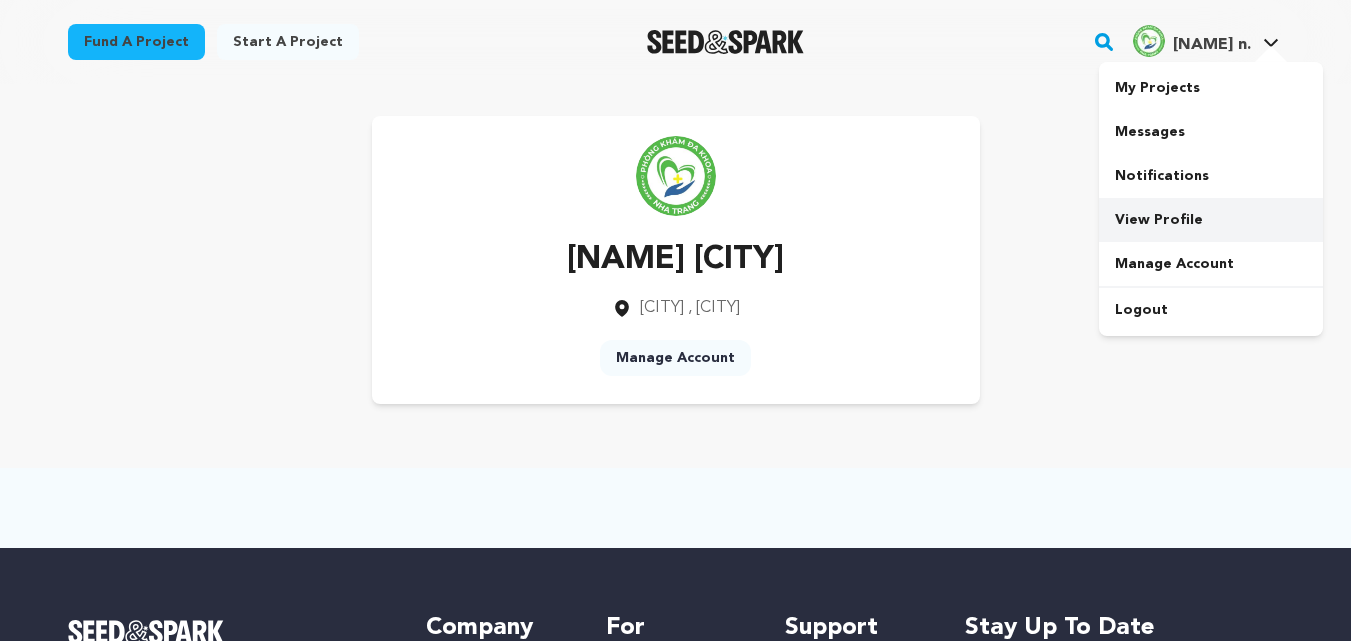 click on "View Profile" at bounding box center (1211, 220) 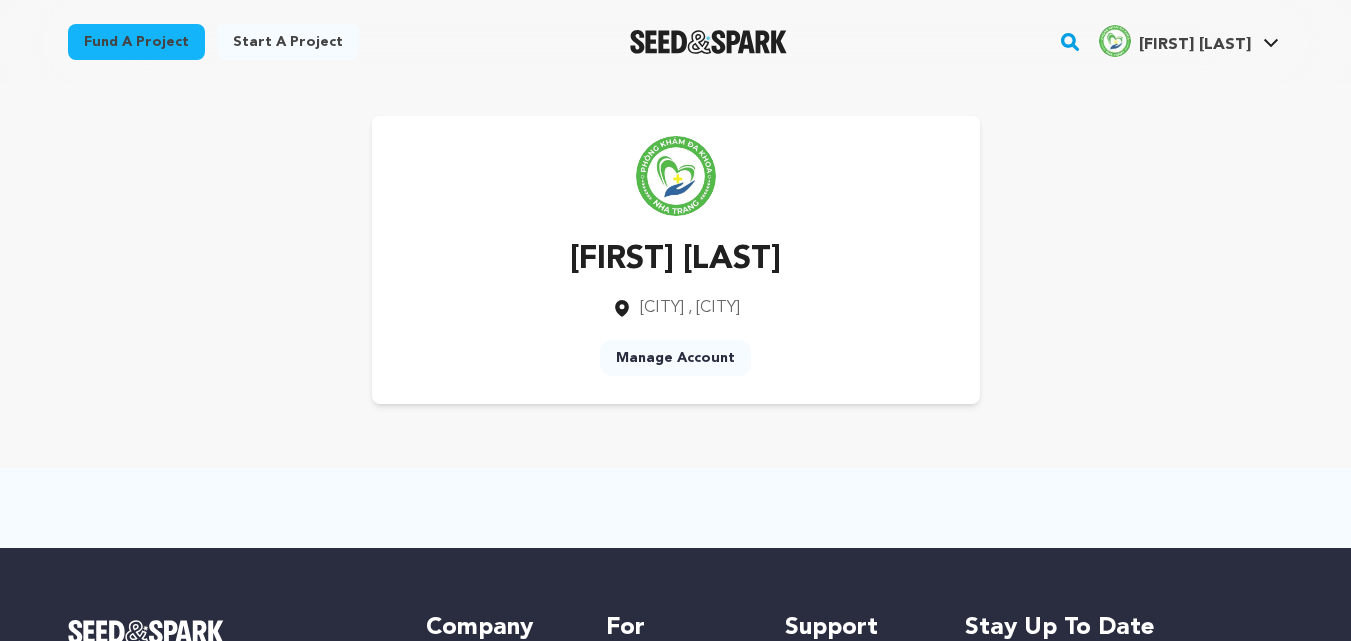 scroll, scrollTop: 0, scrollLeft: 0, axis: both 